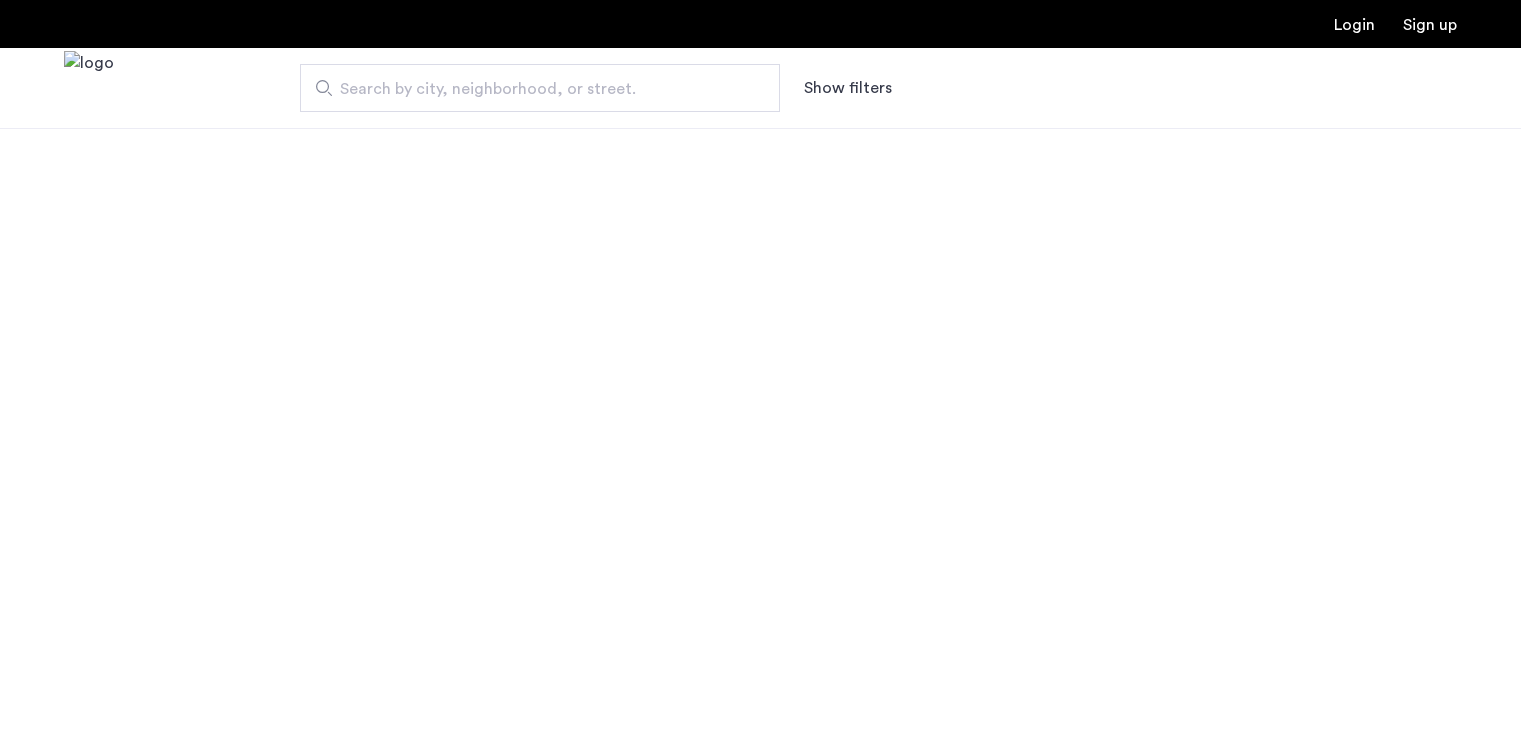 scroll, scrollTop: 0, scrollLeft: 0, axis: both 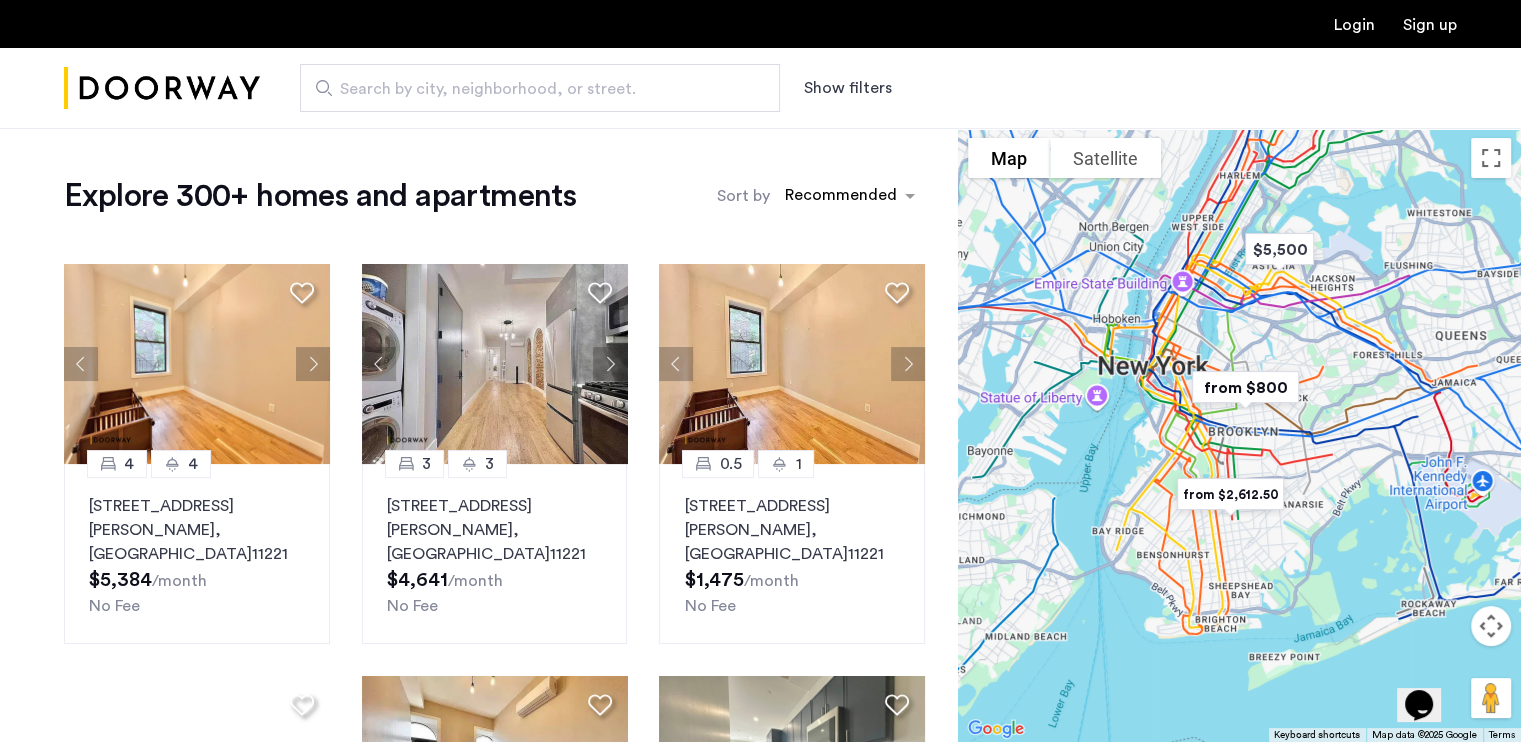 click on "Login Sign up" at bounding box center [760, 24] 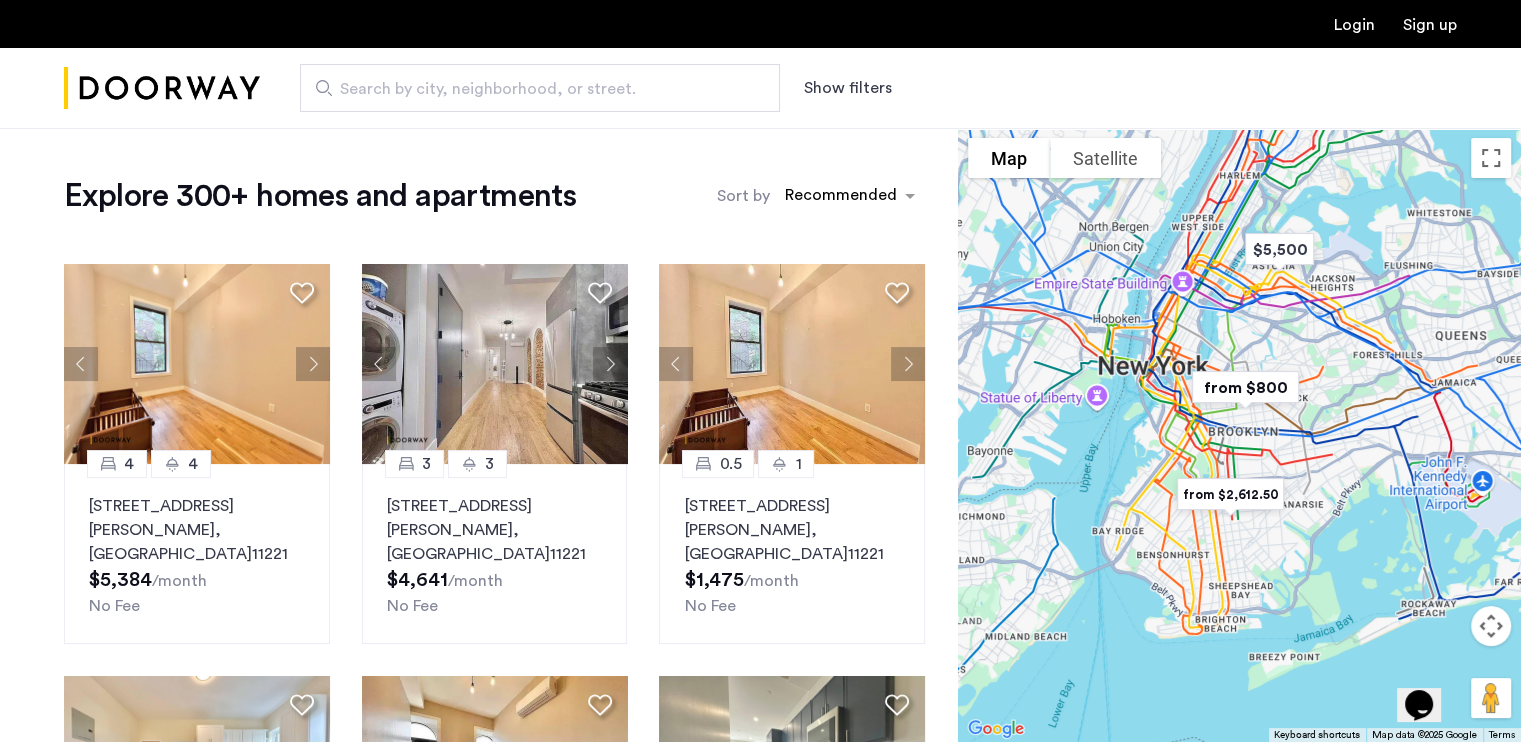 click on "Login" at bounding box center [1354, 25] 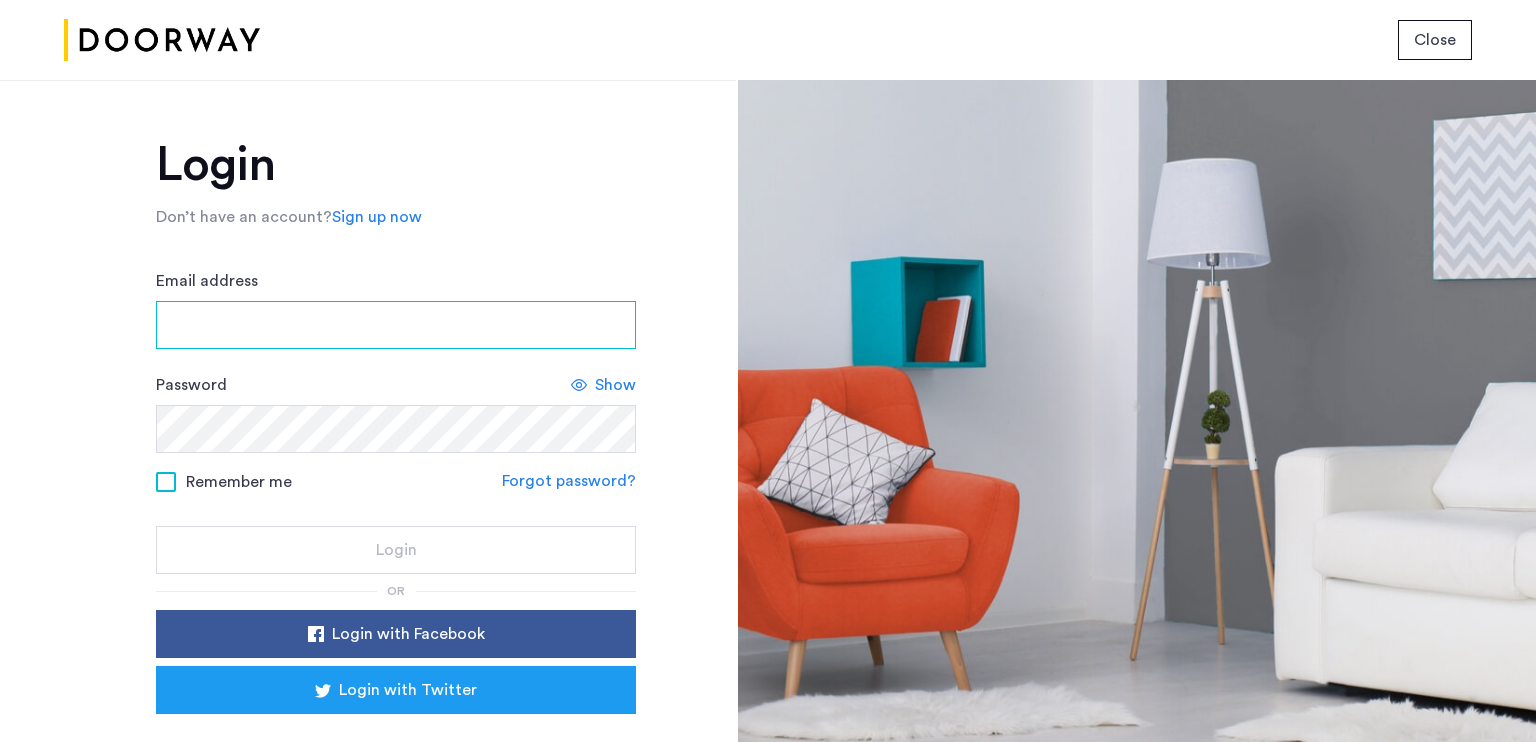 click on "Email address" at bounding box center (396, 325) 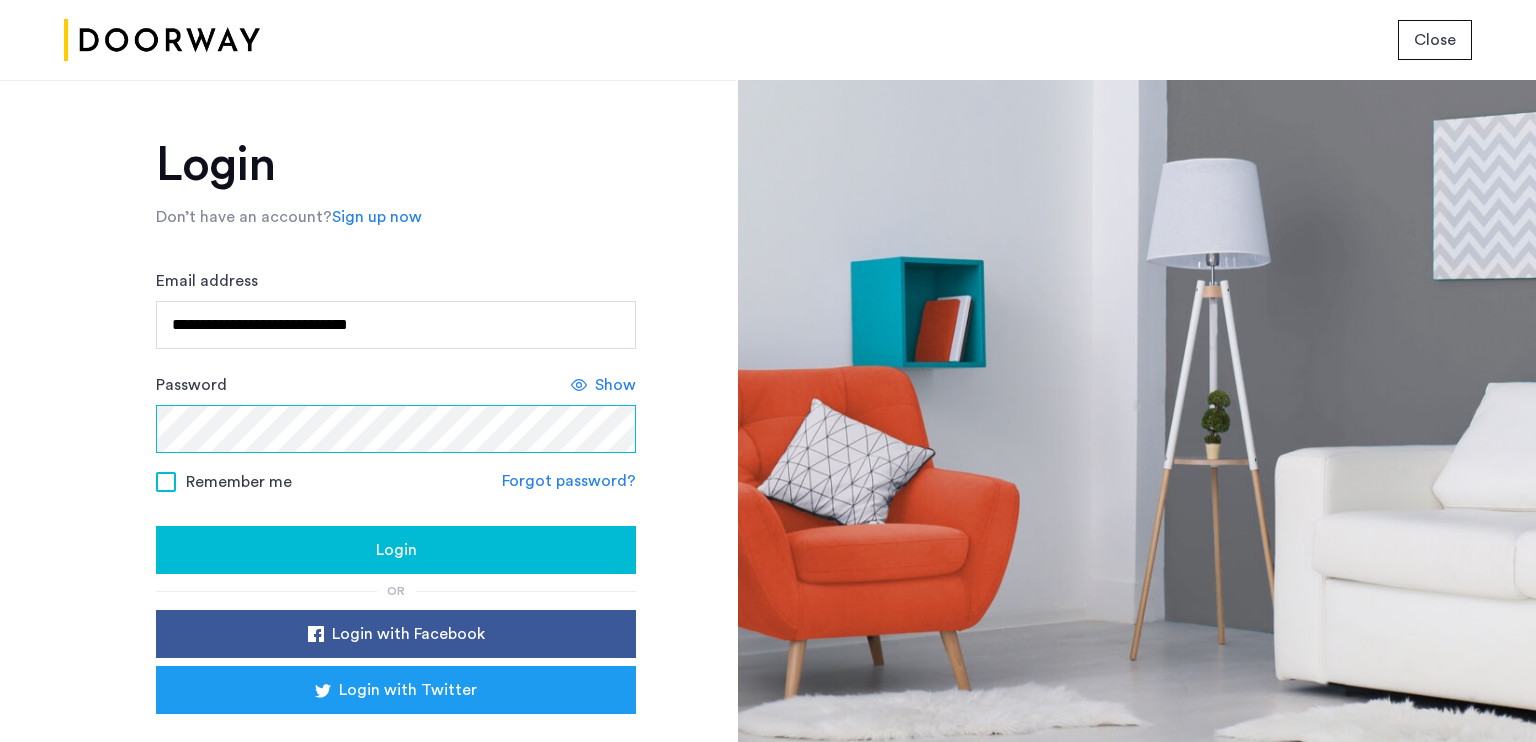click on "Login" 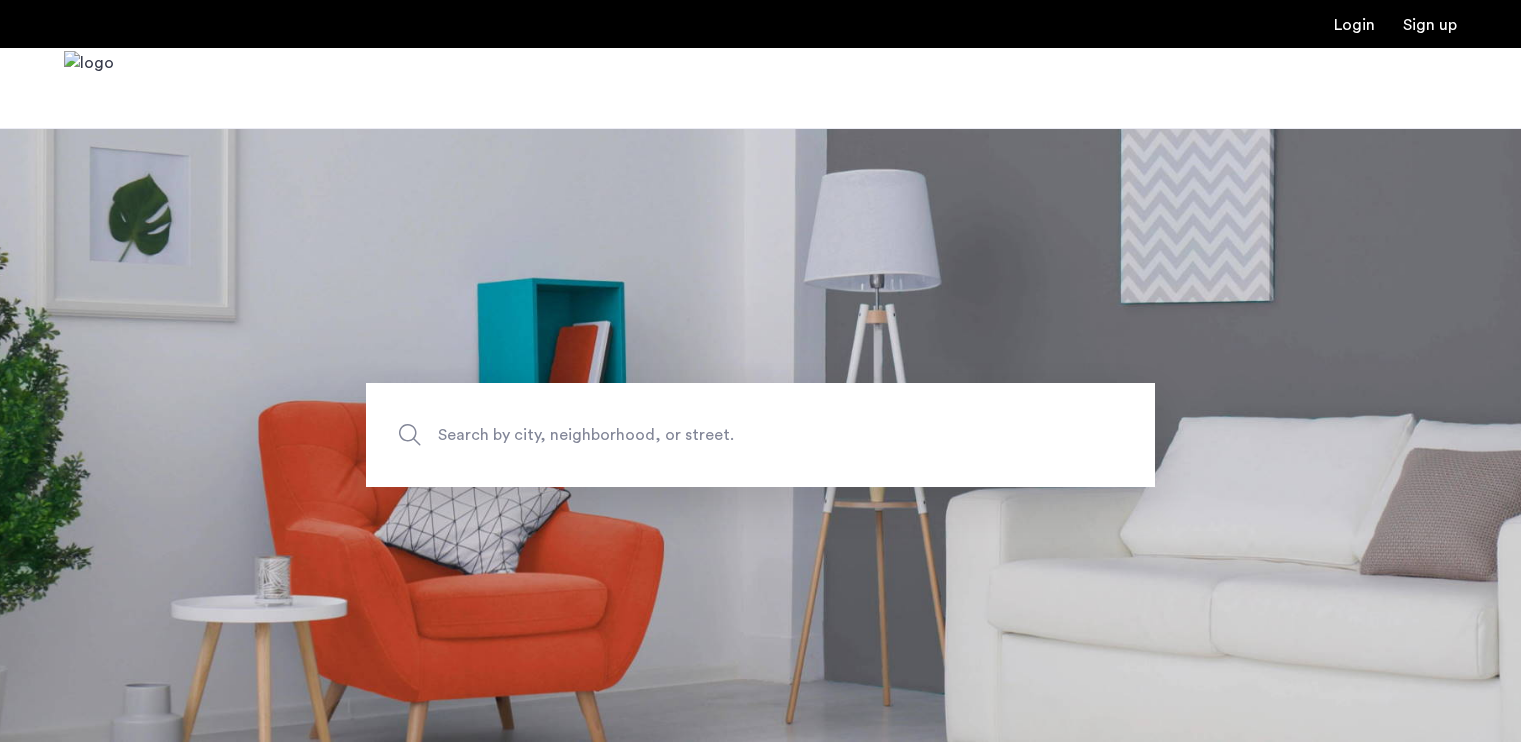 scroll, scrollTop: 0, scrollLeft: 0, axis: both 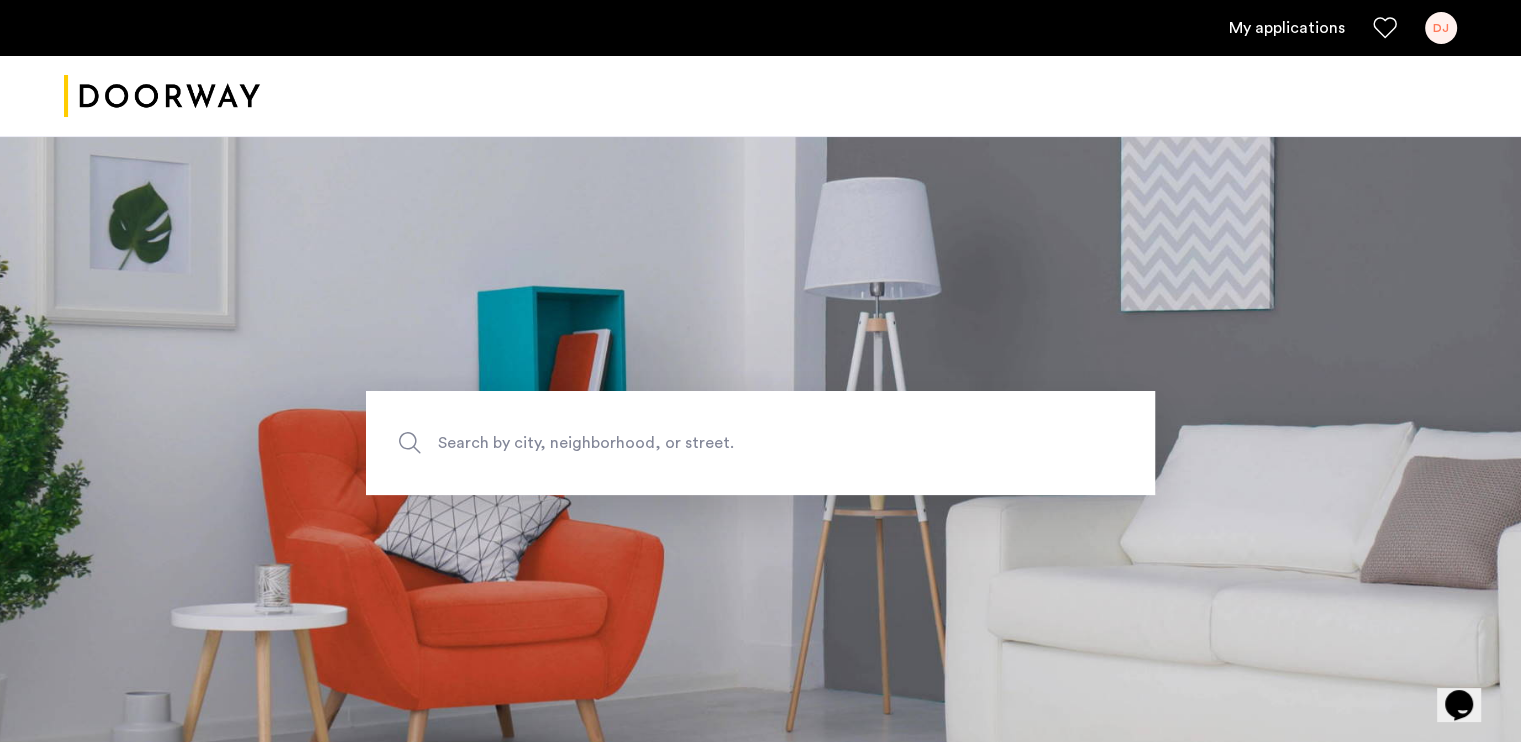 click on "My applications" at bounding box center (1287, 28) 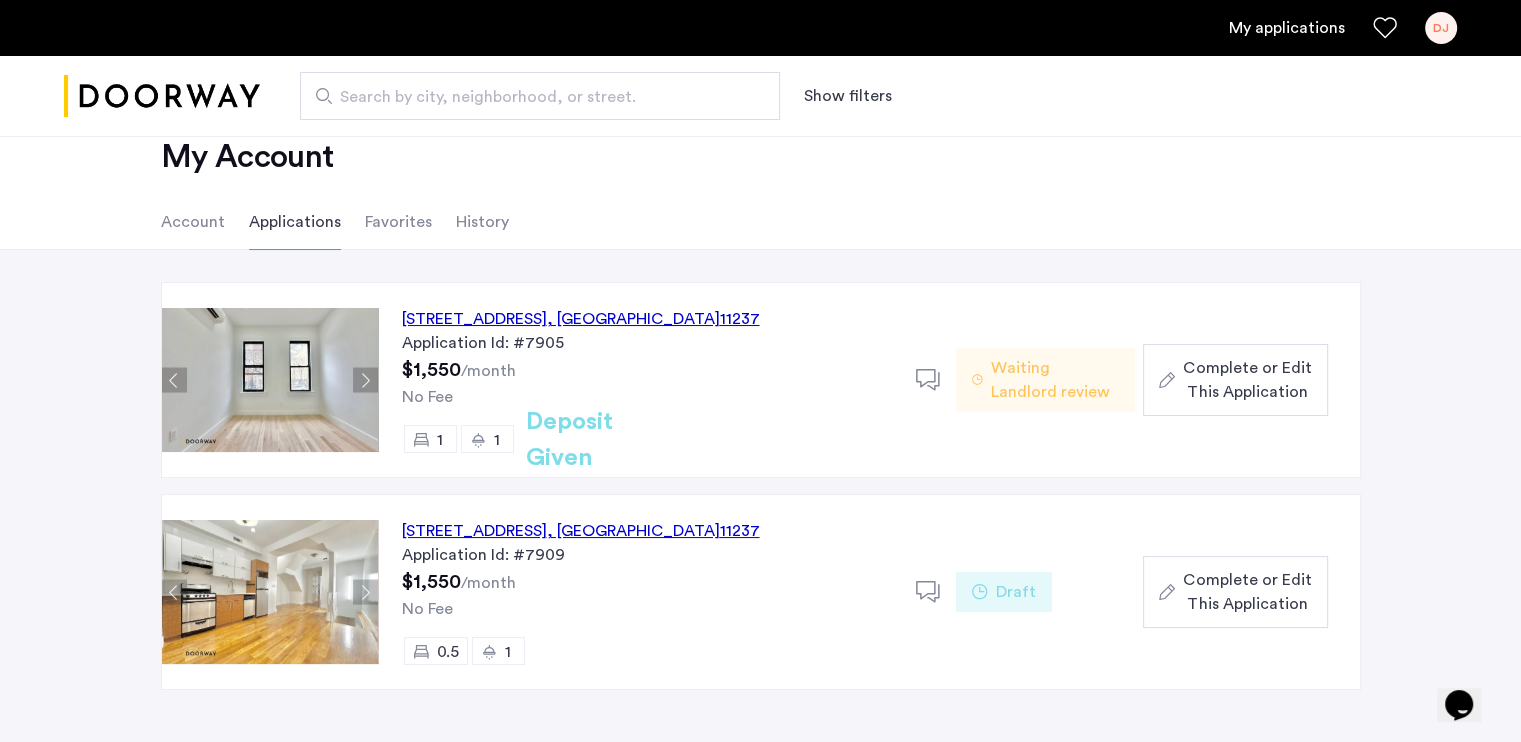scroll, scrollTop: 84, scrollLeft: 0, axis: vertical 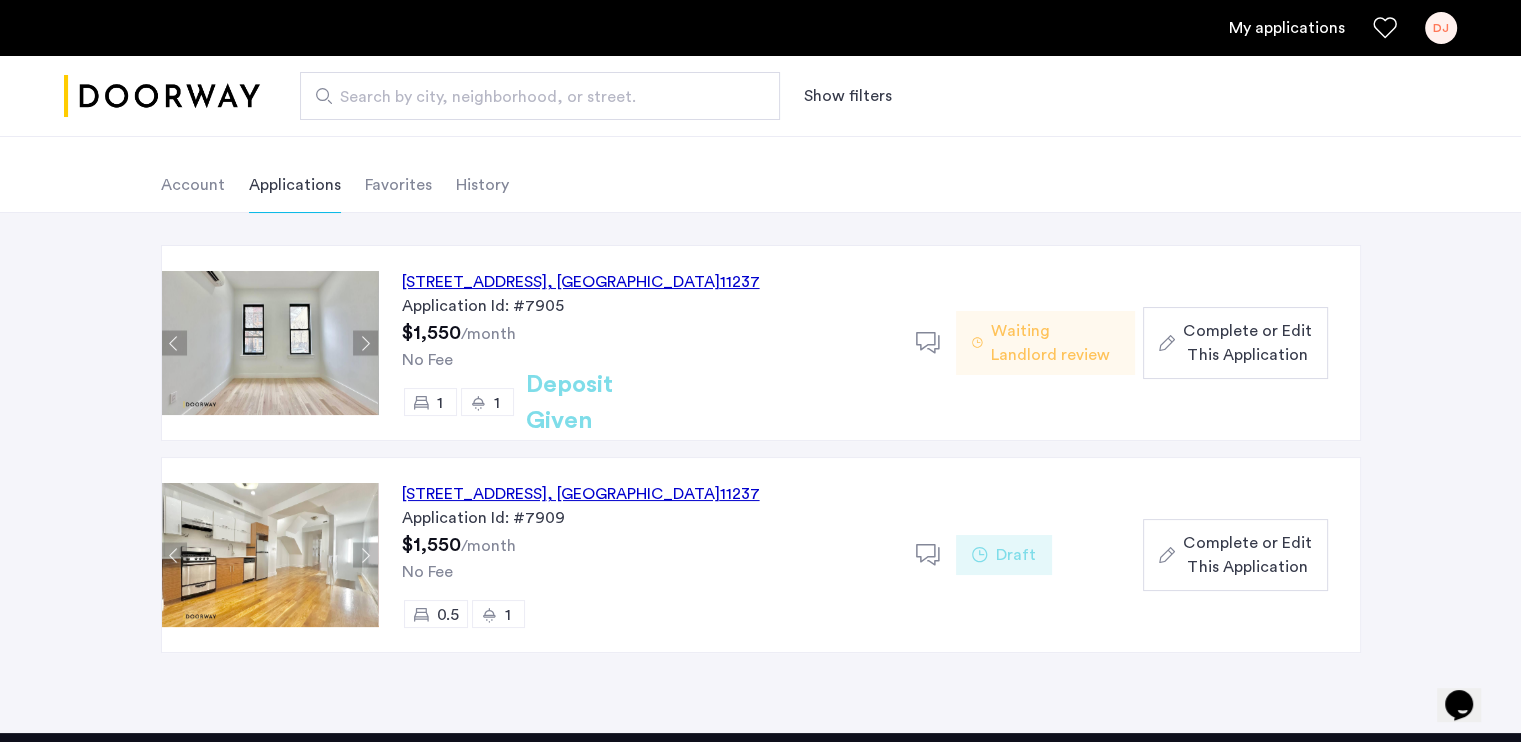 click 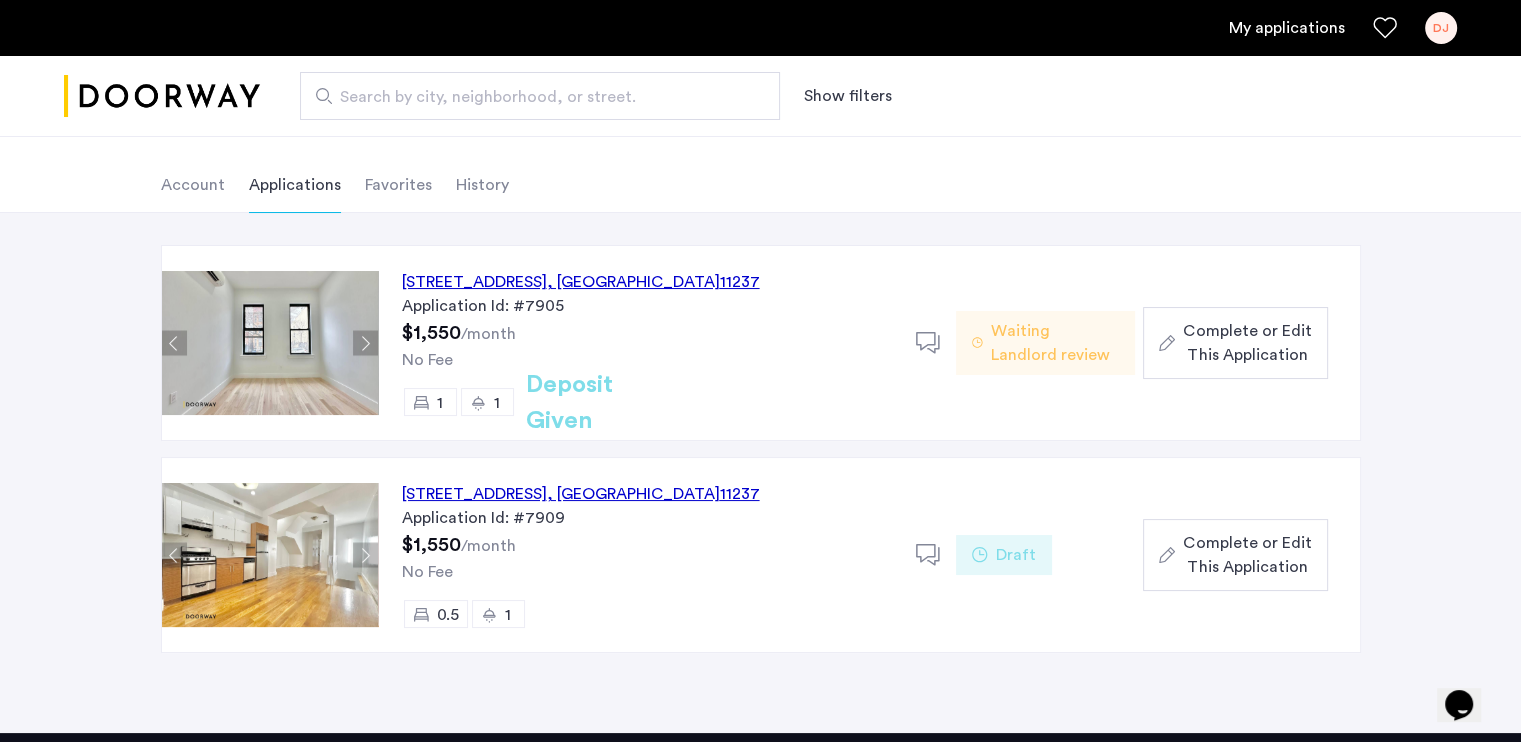 click on "259 Jefferson Street, Unit 1BS, Brooklyn , NY  11237" 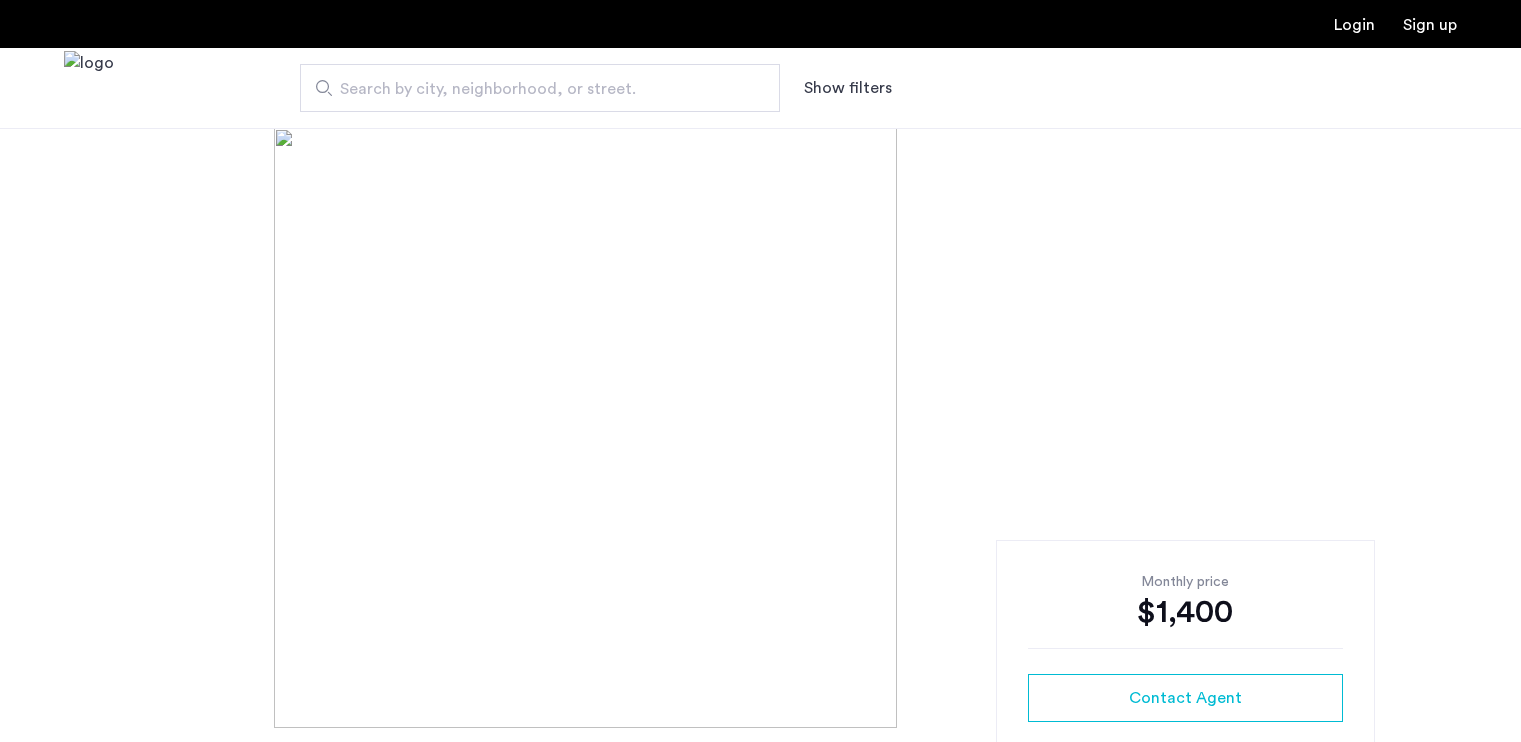 scroll, scrollTop: 0, scrollLeft: 0, axis: both 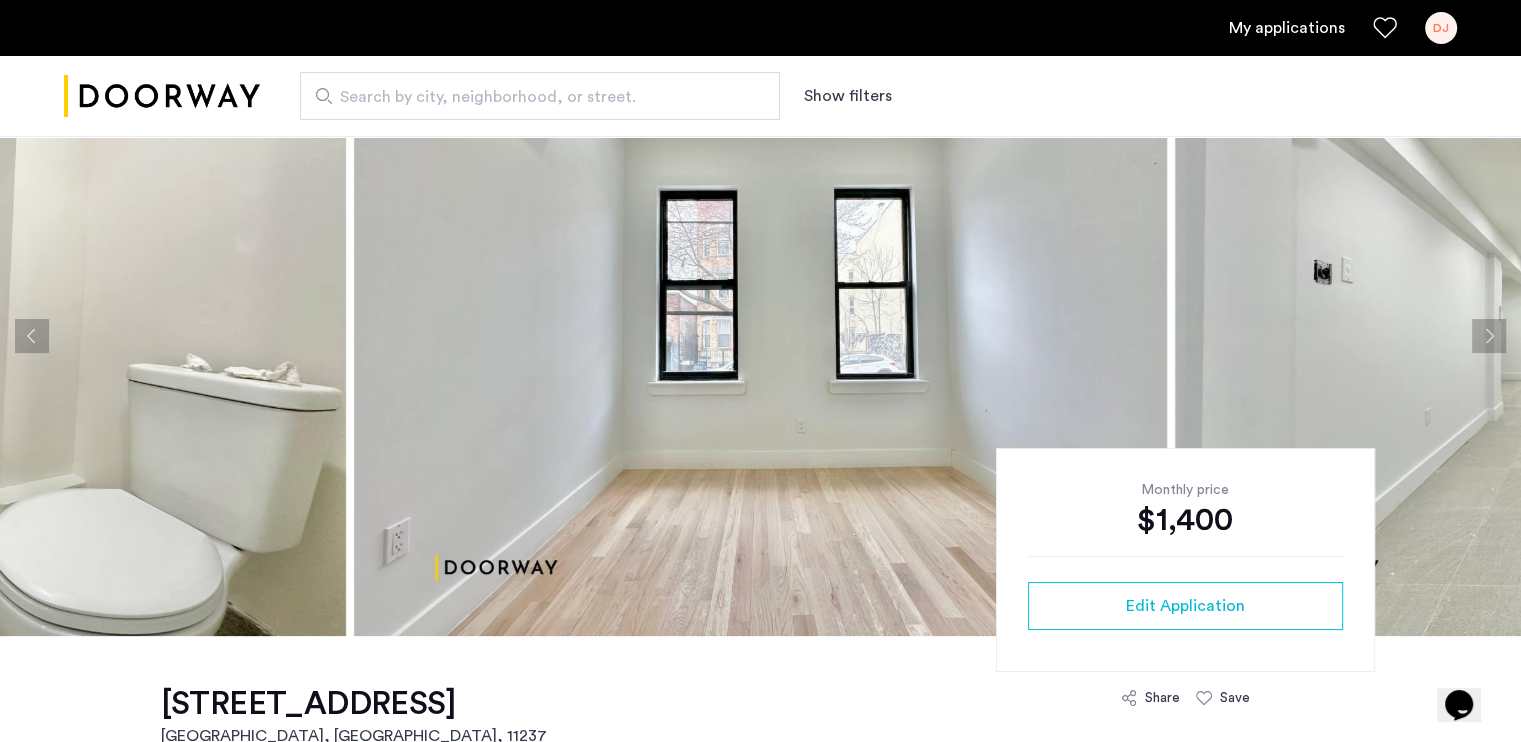 click 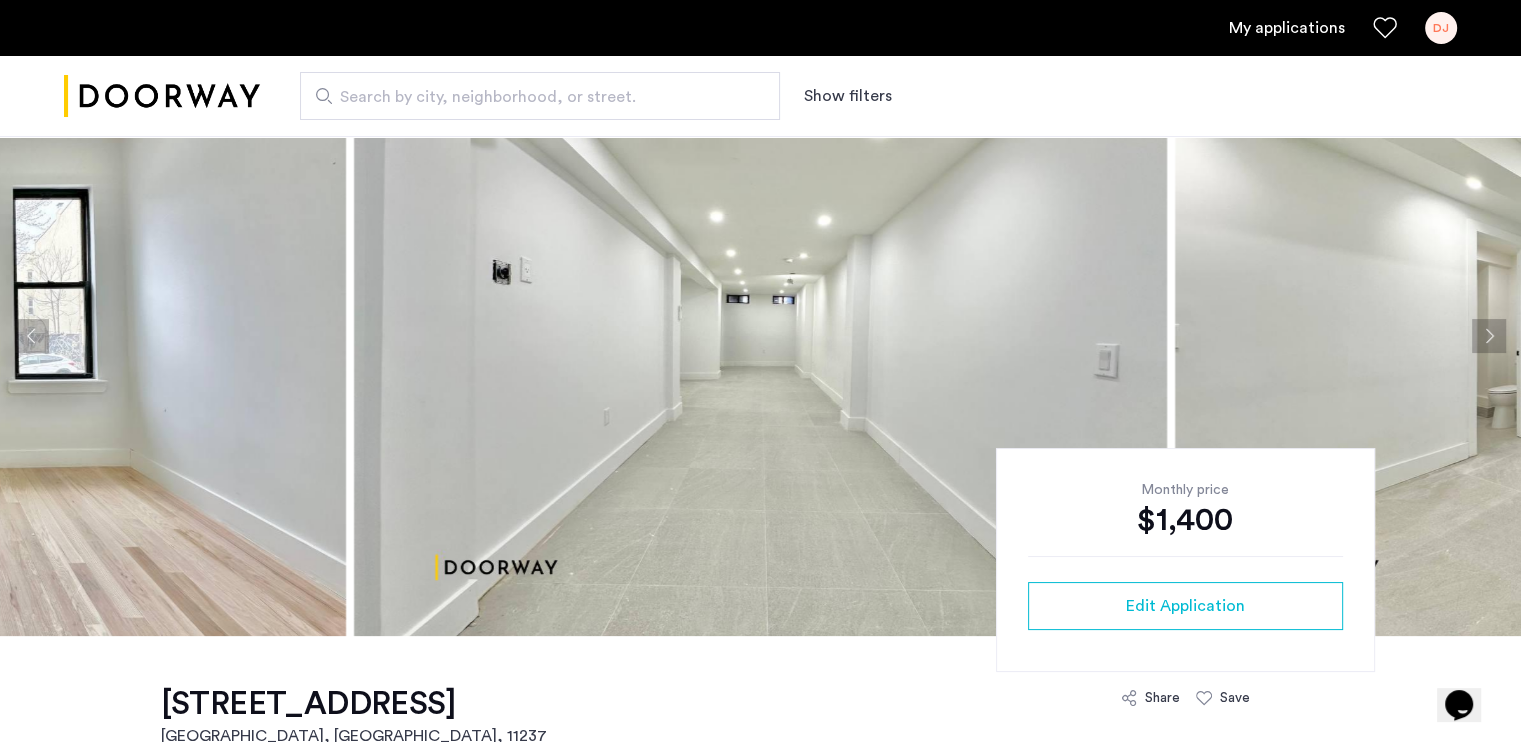 click 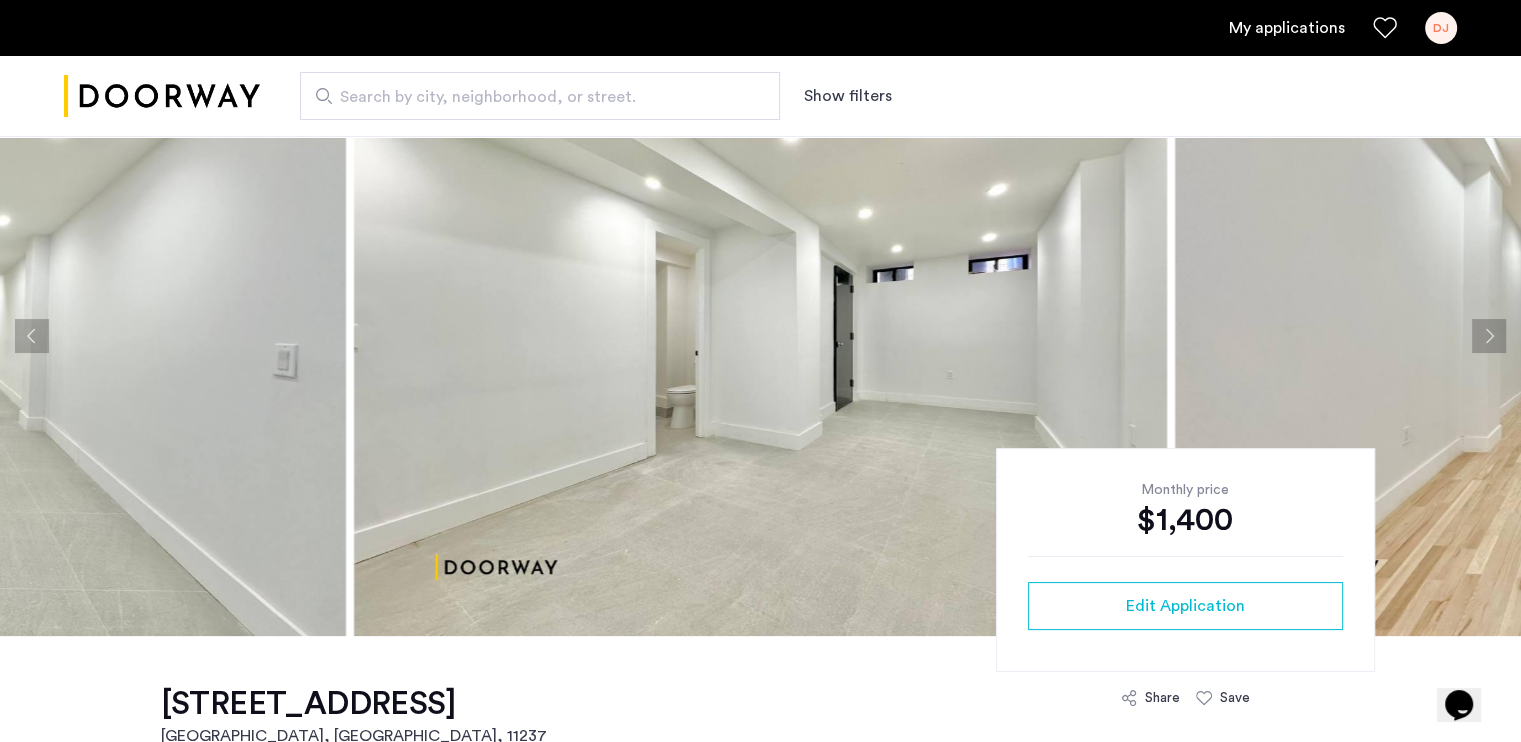 click 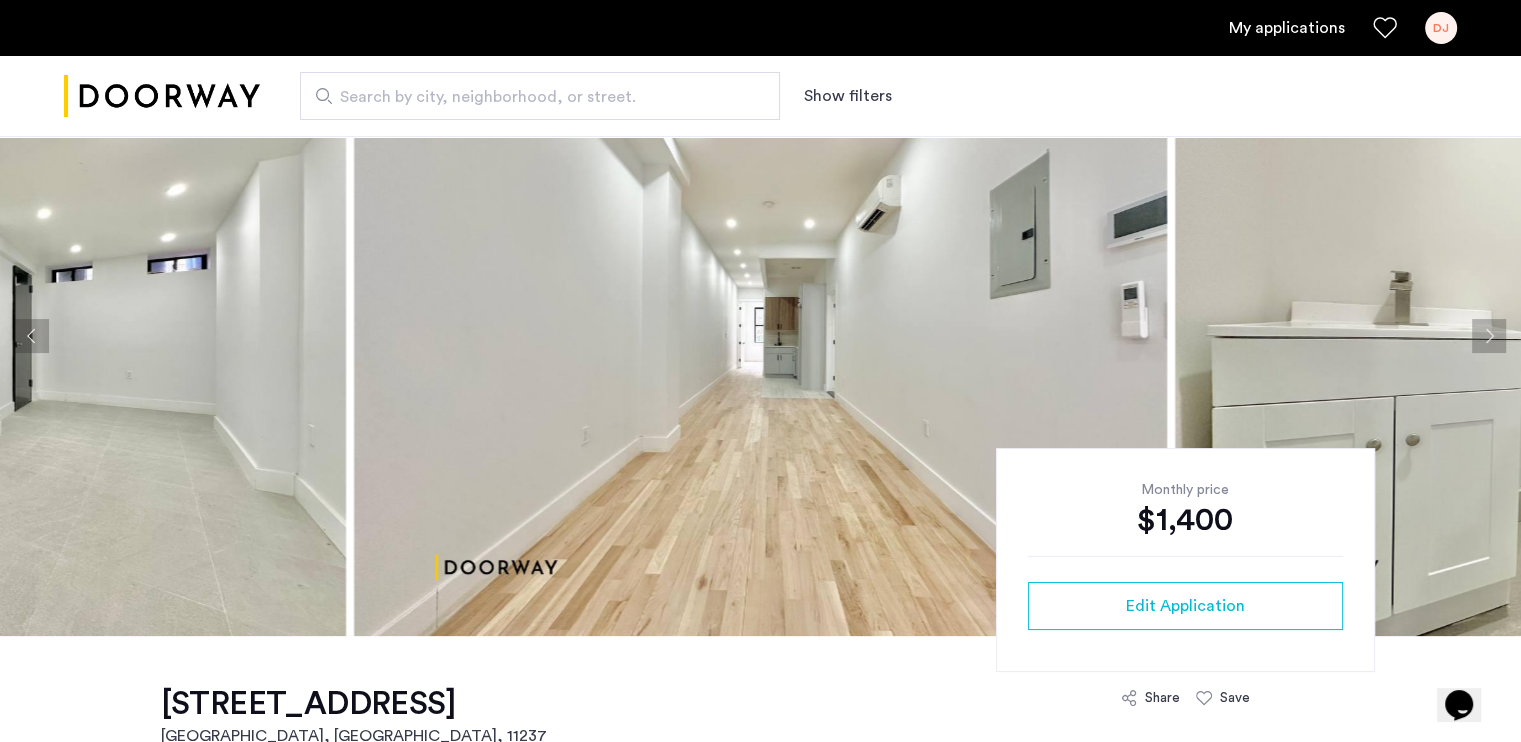 click 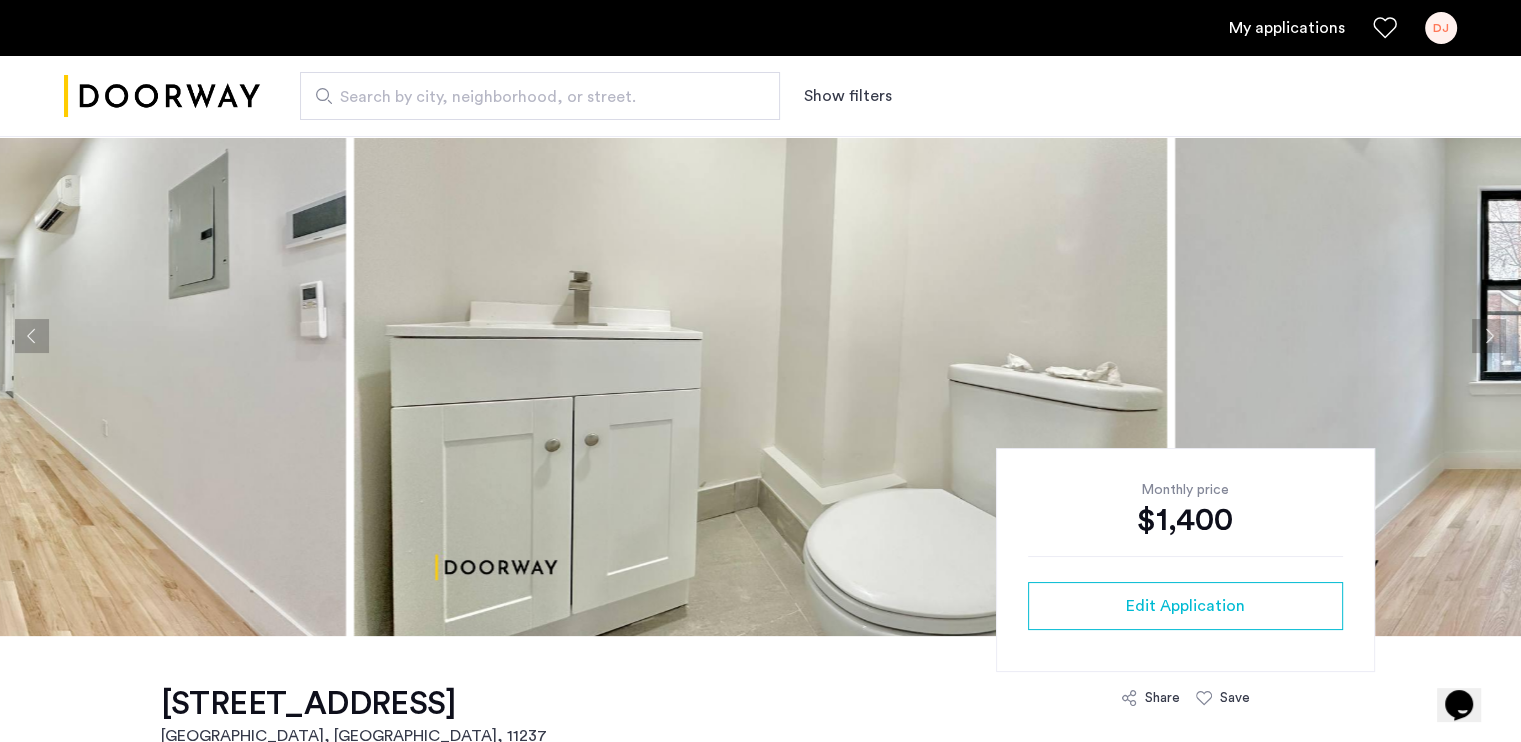 click 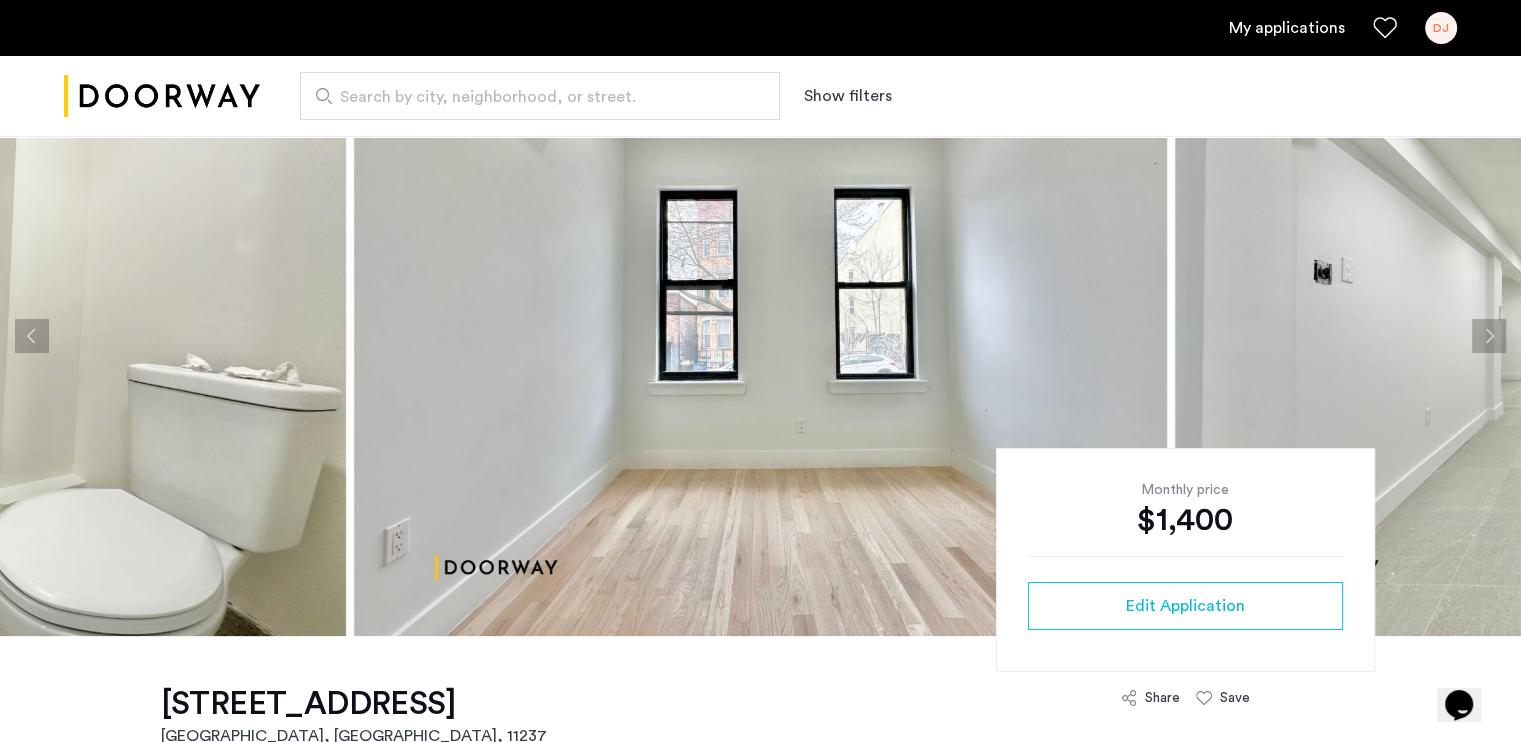 click 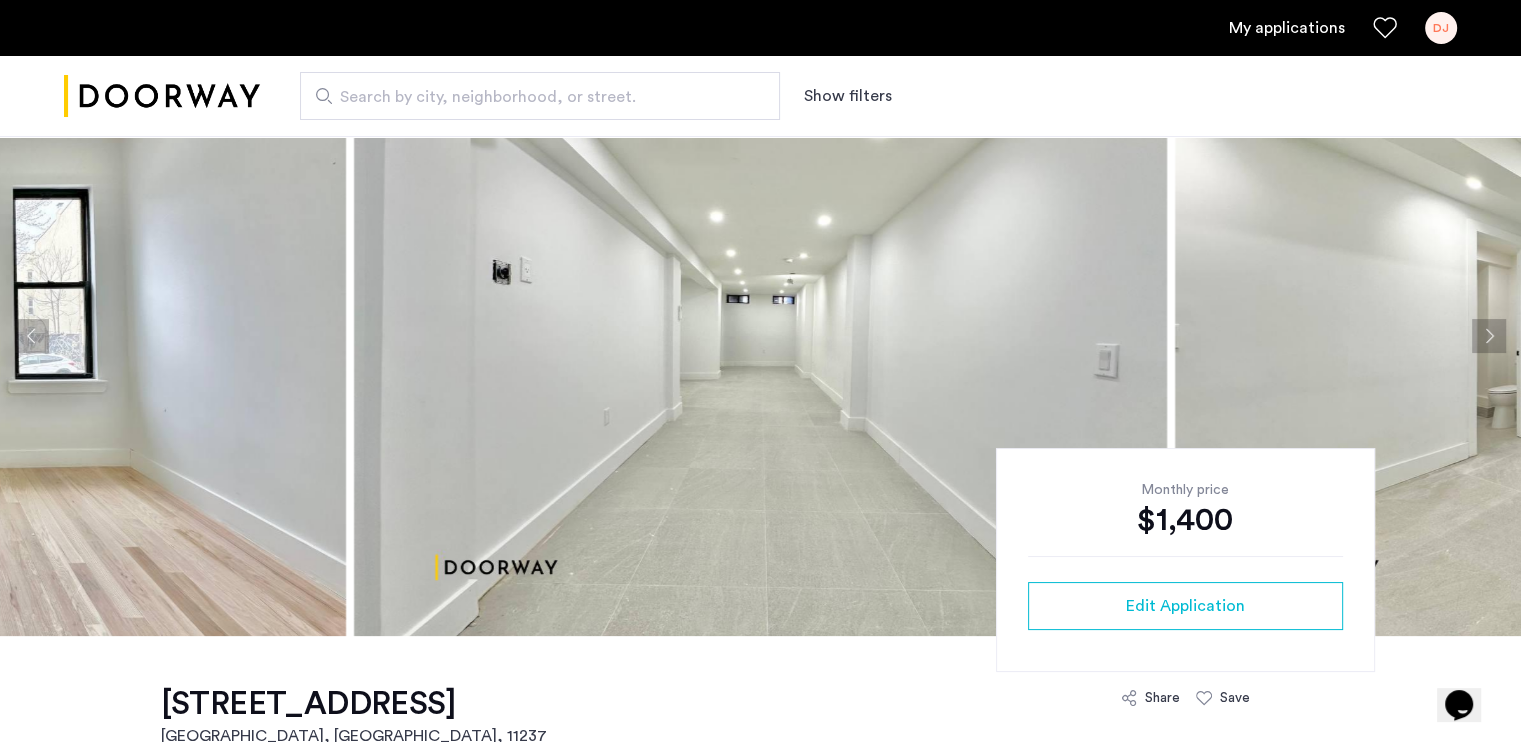 click 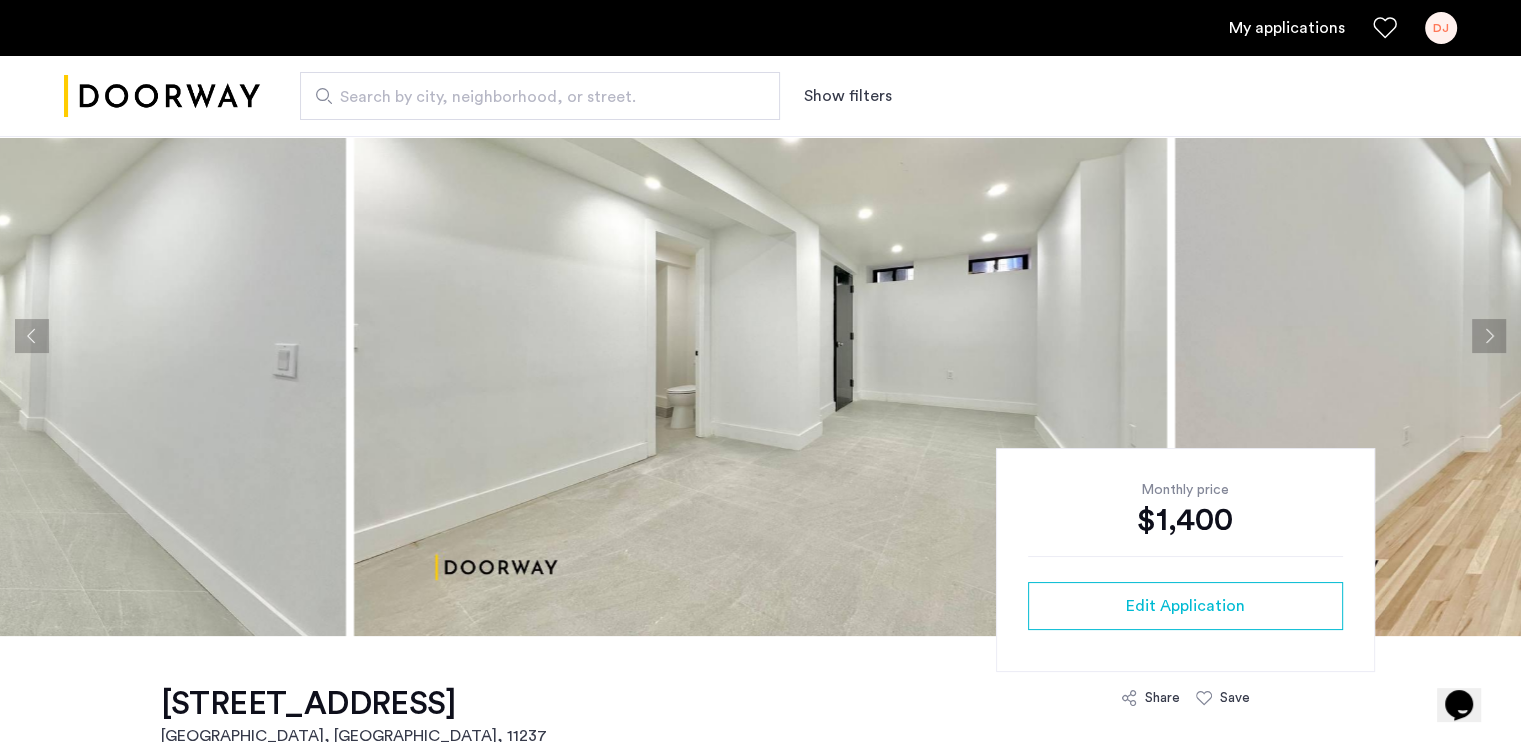 click 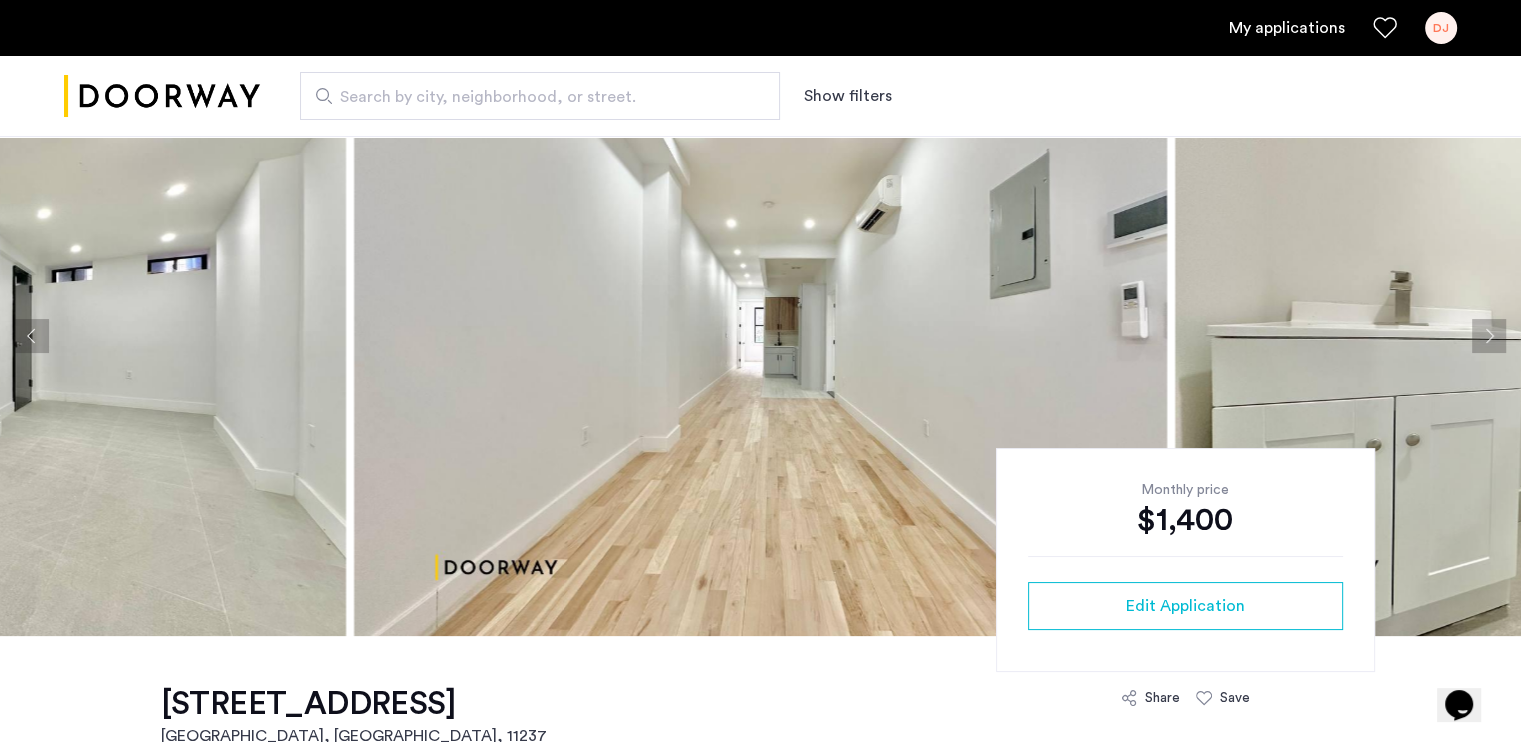 click 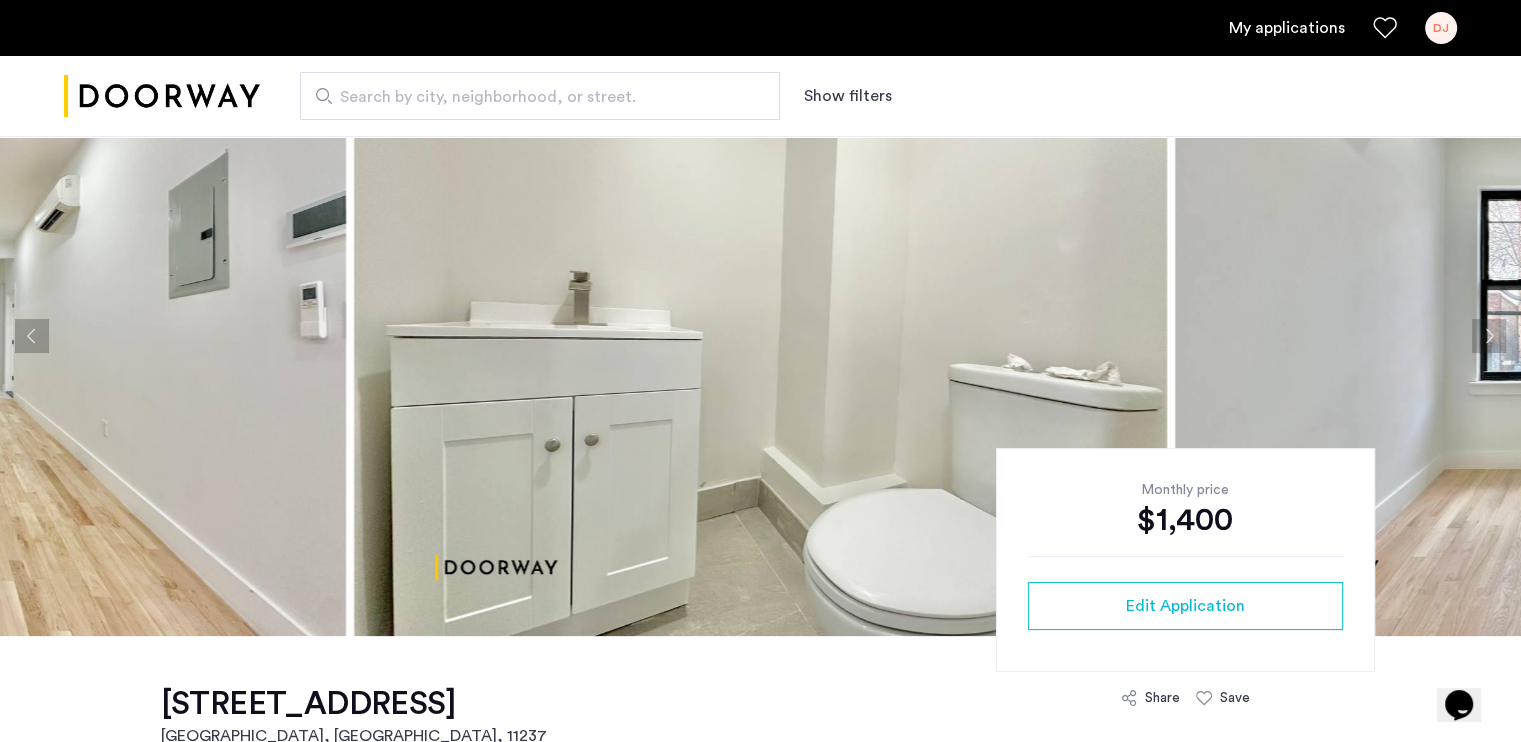 click 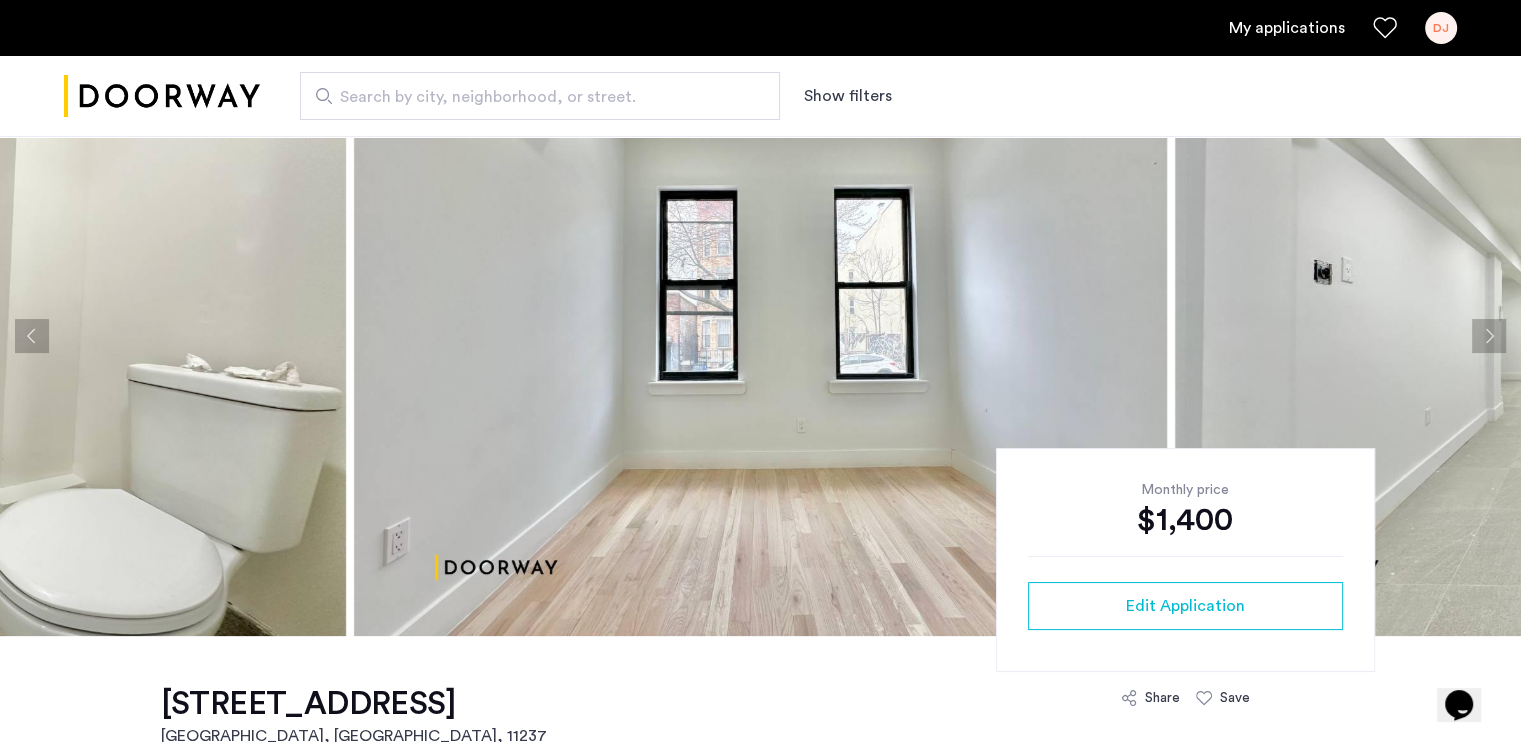 click 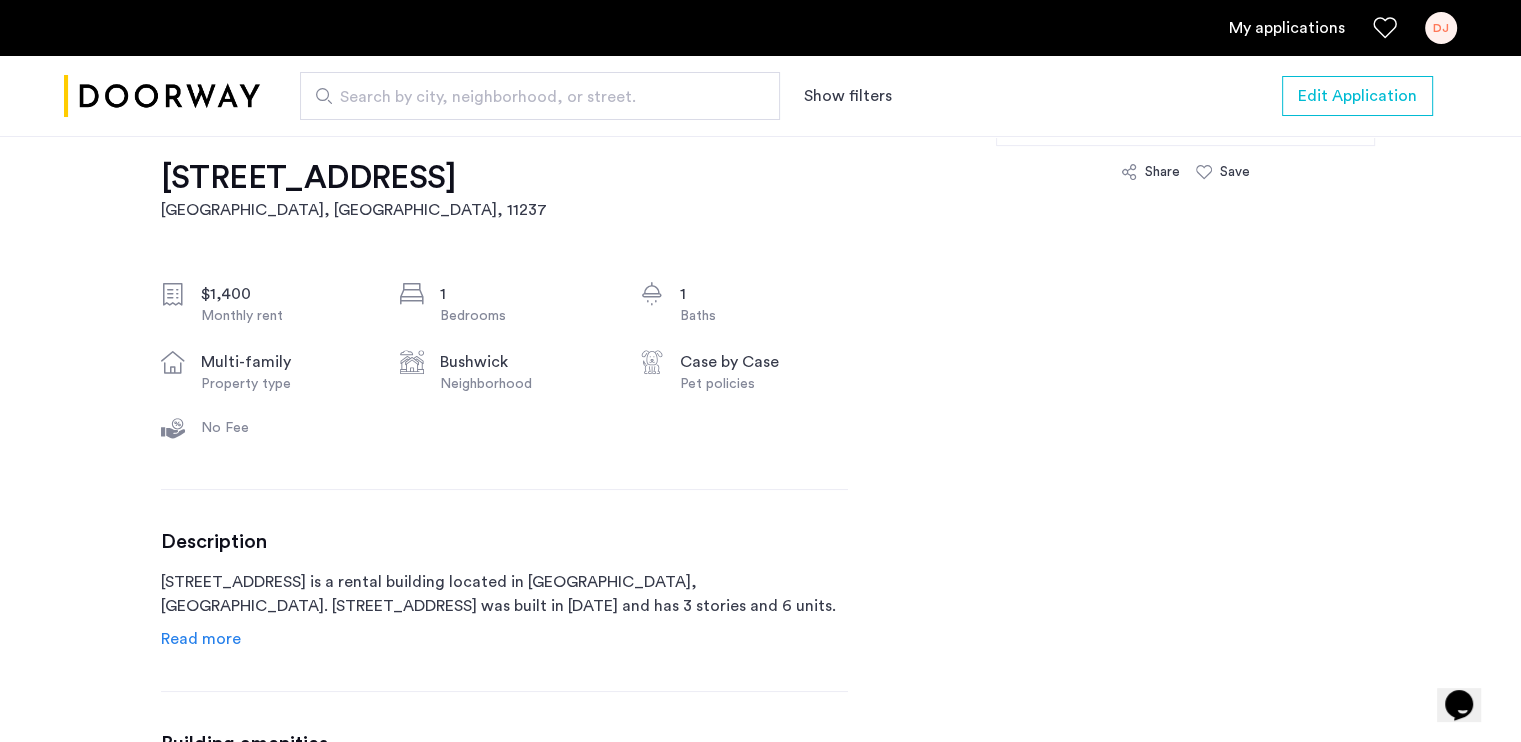 scroll, scrollTop: 0, scrollLeft: 0, axis: both 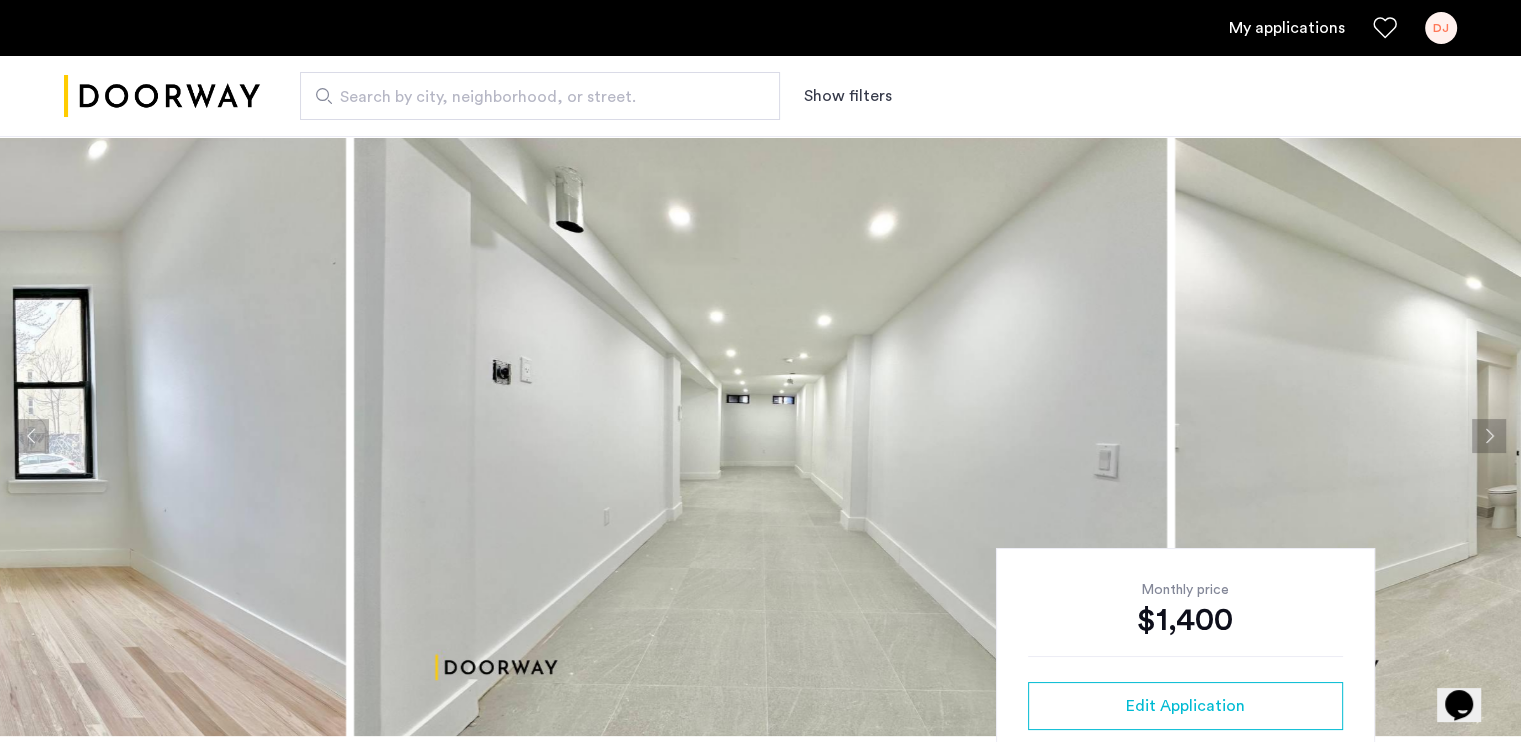 click 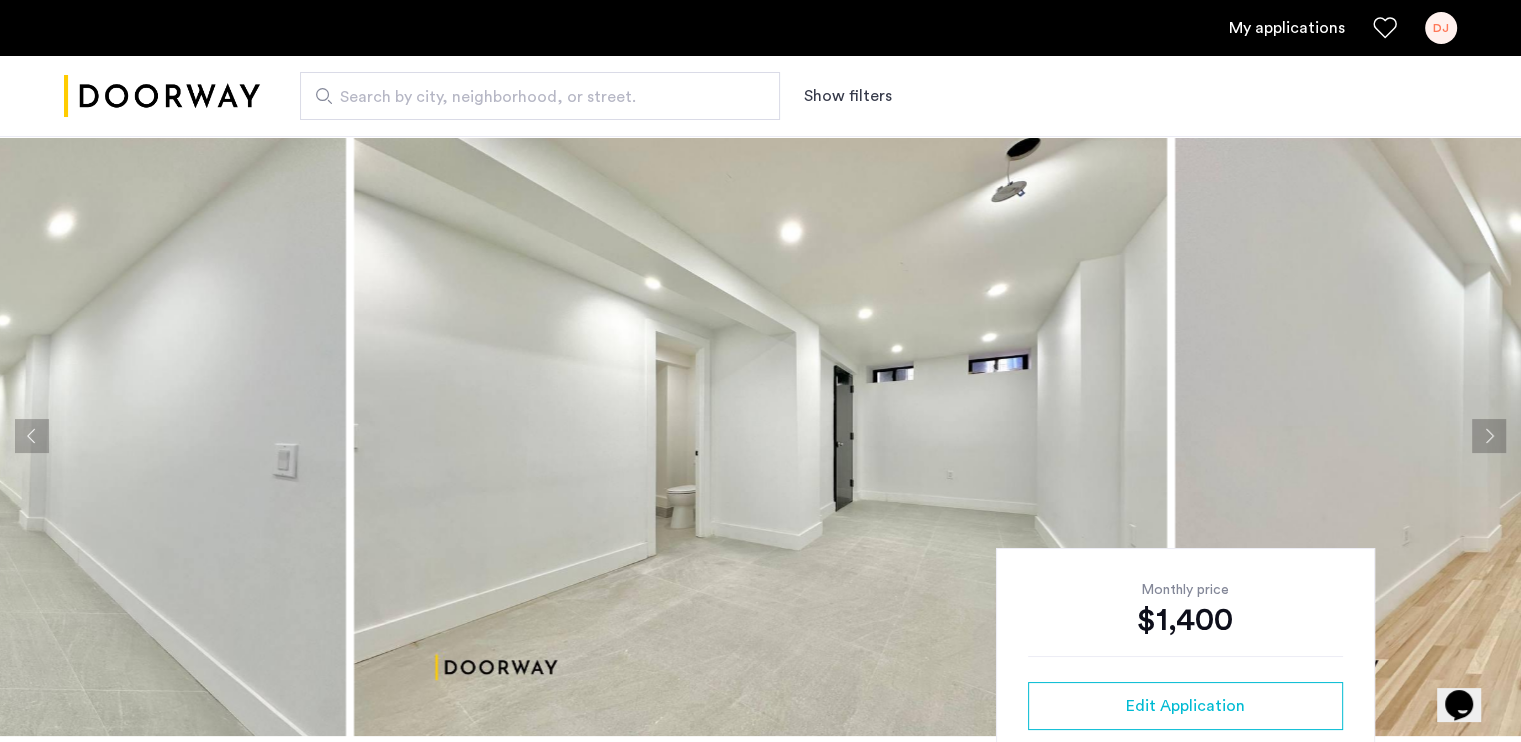 click 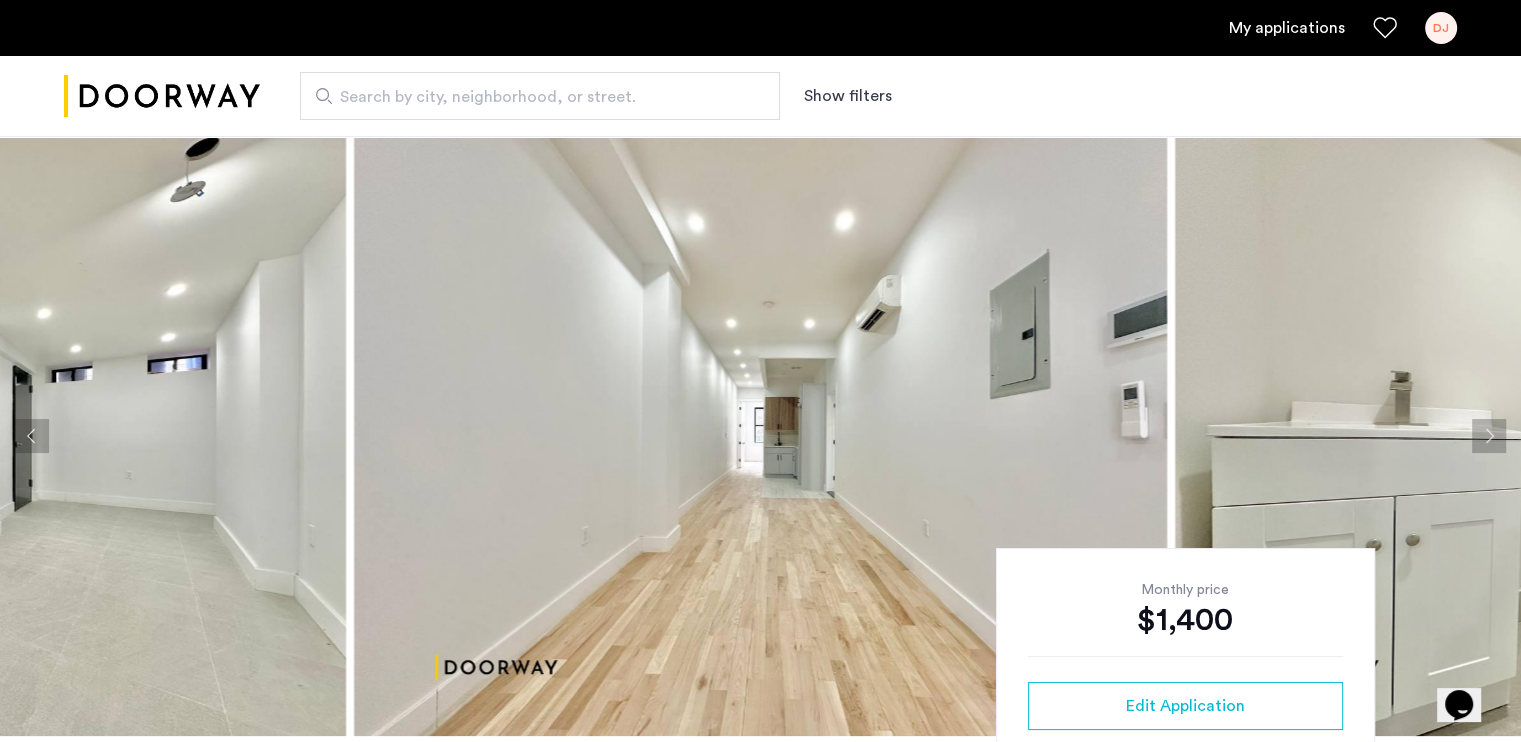click 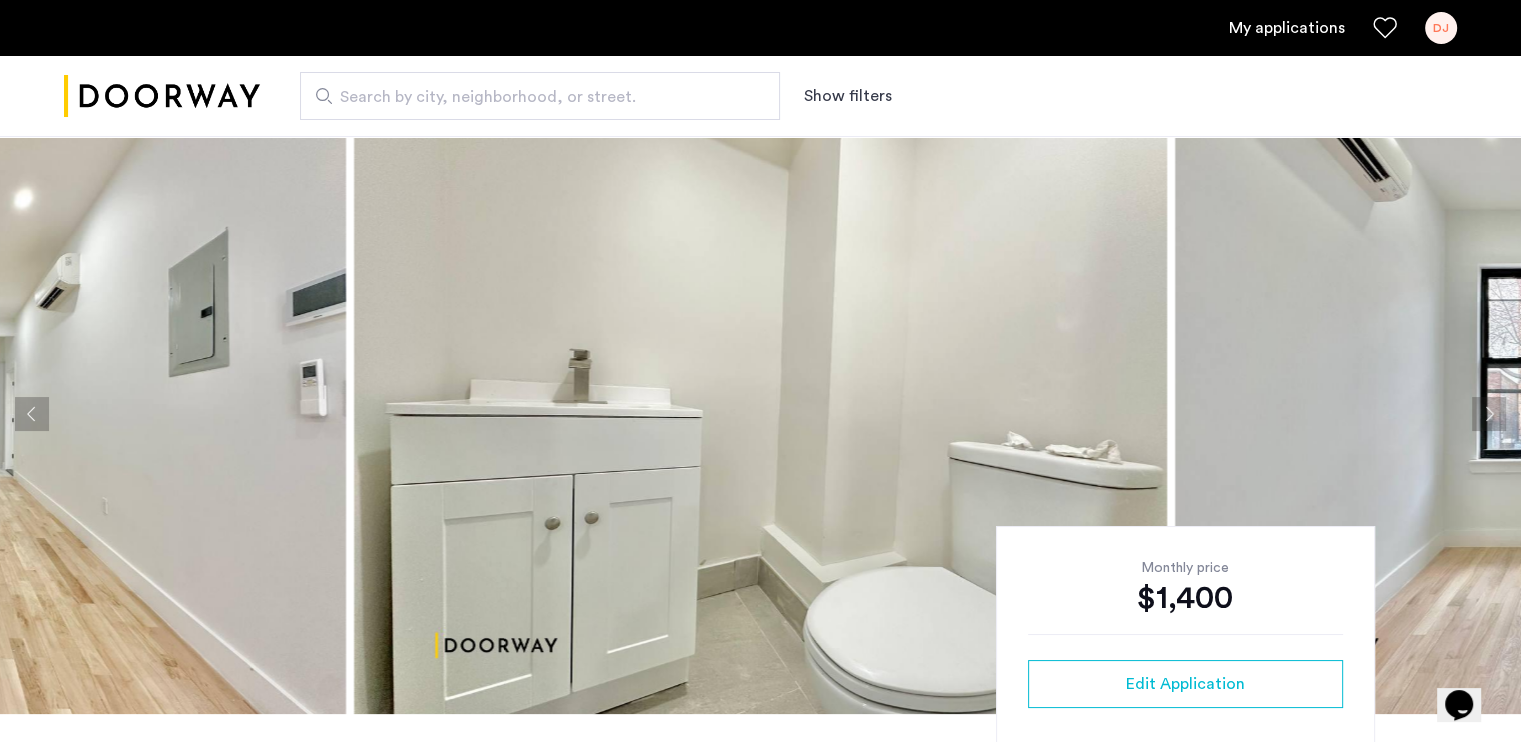 scroll, scrollTop: 18, scrollLeft: 0, axis: vertical 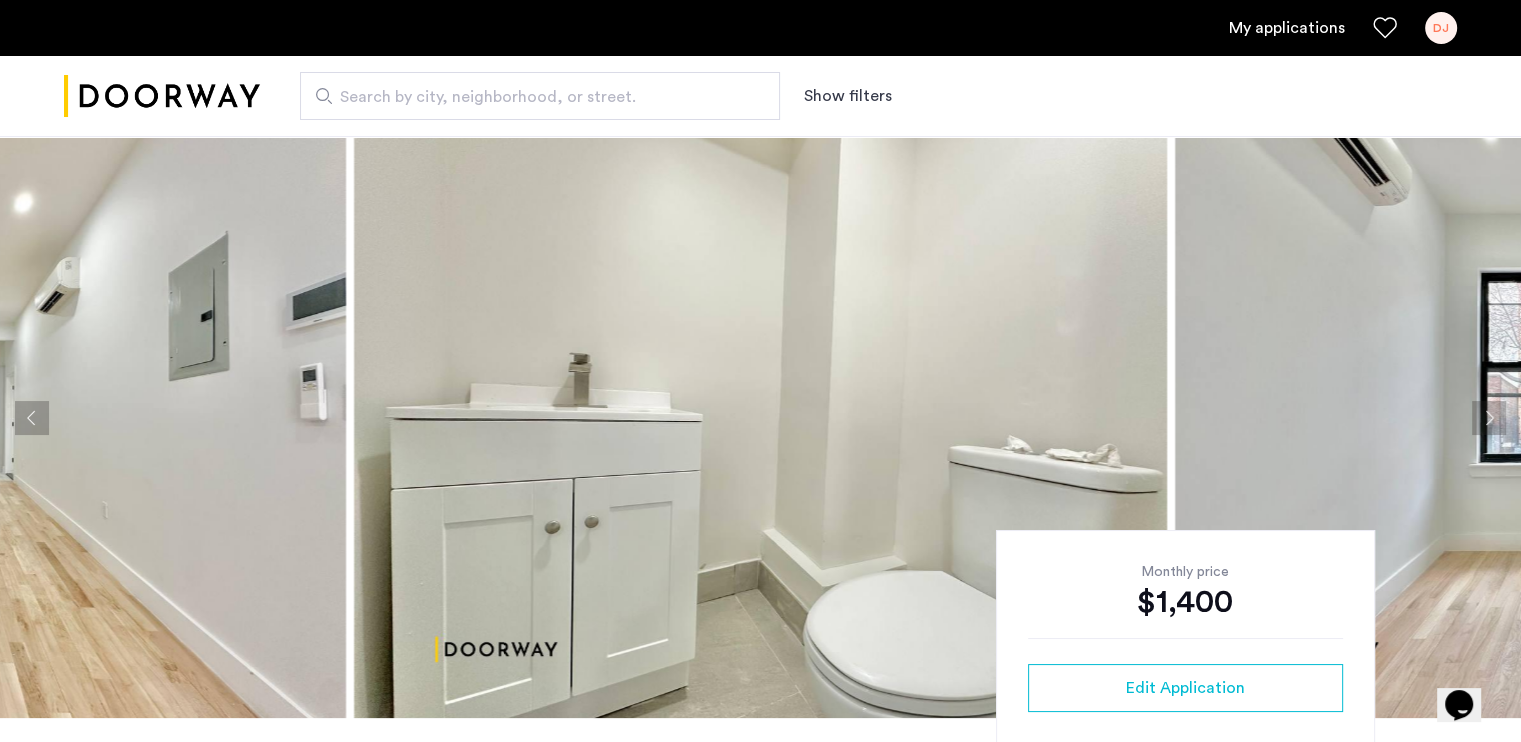 click 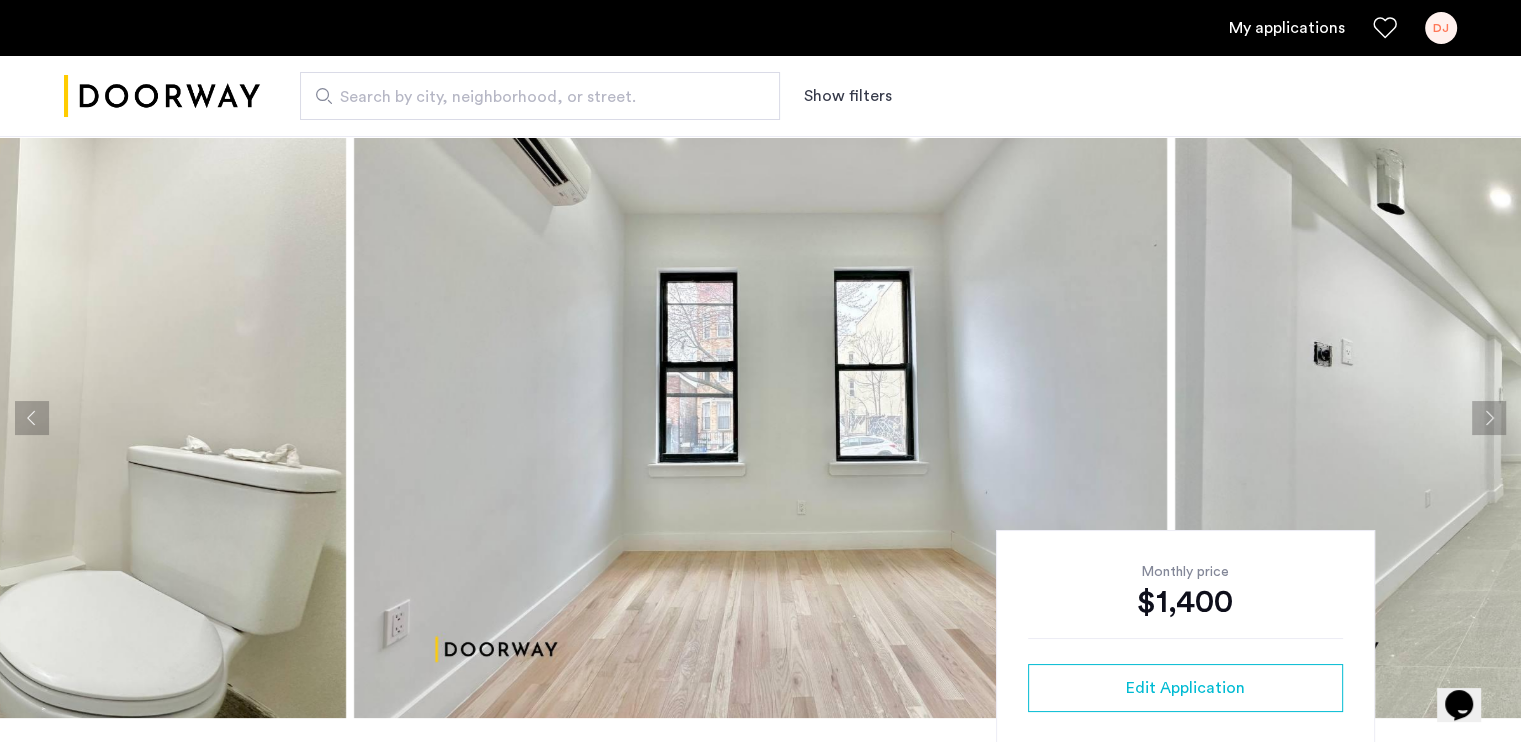 click 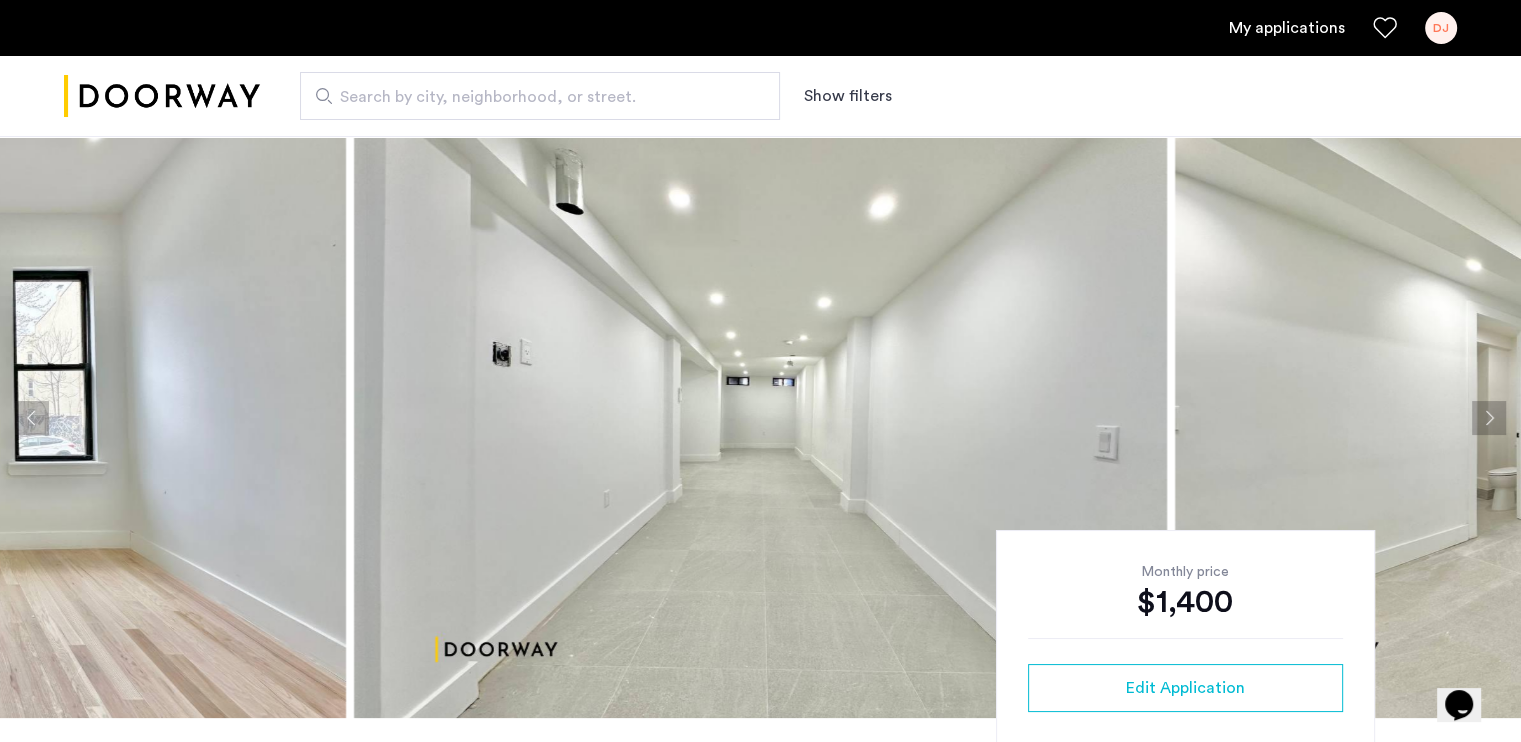 click 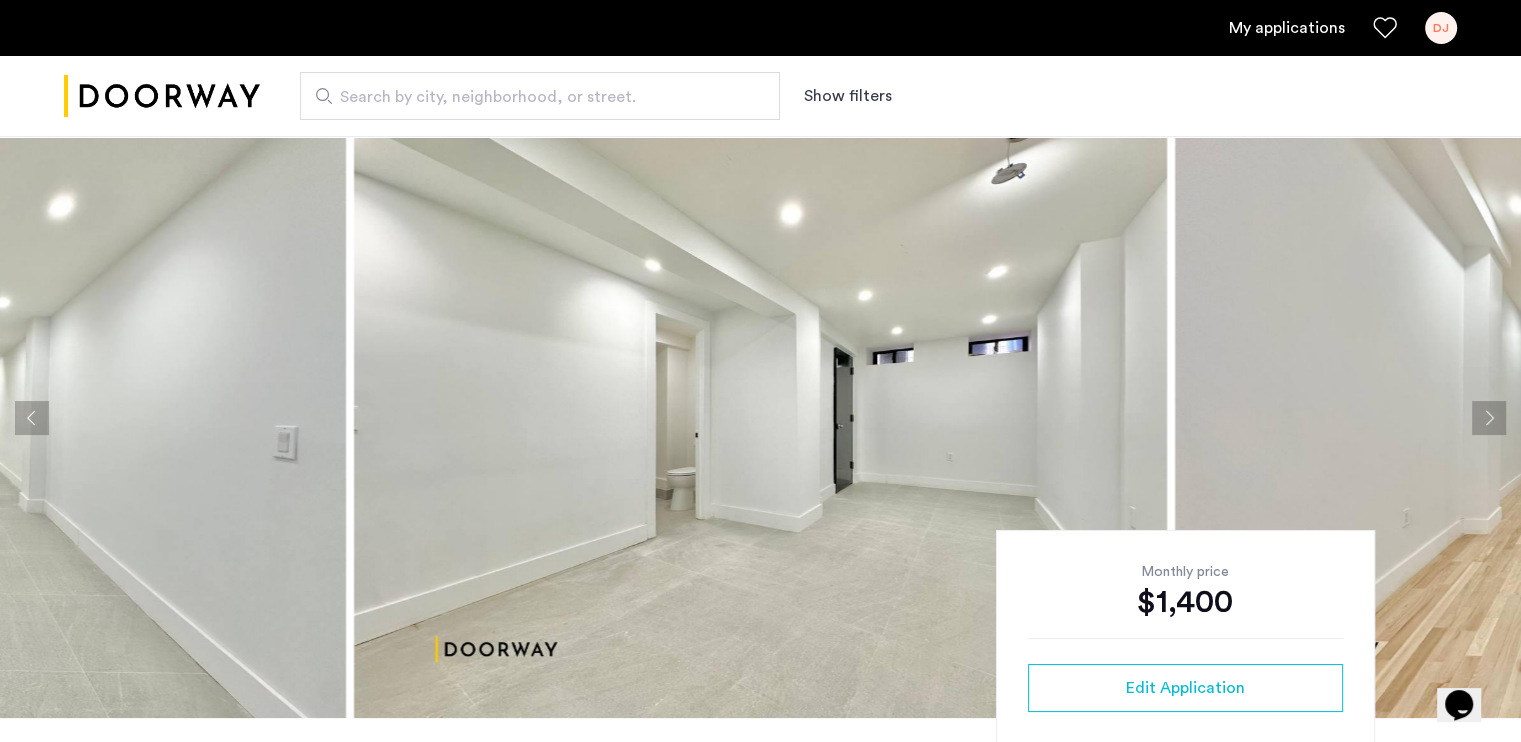 click 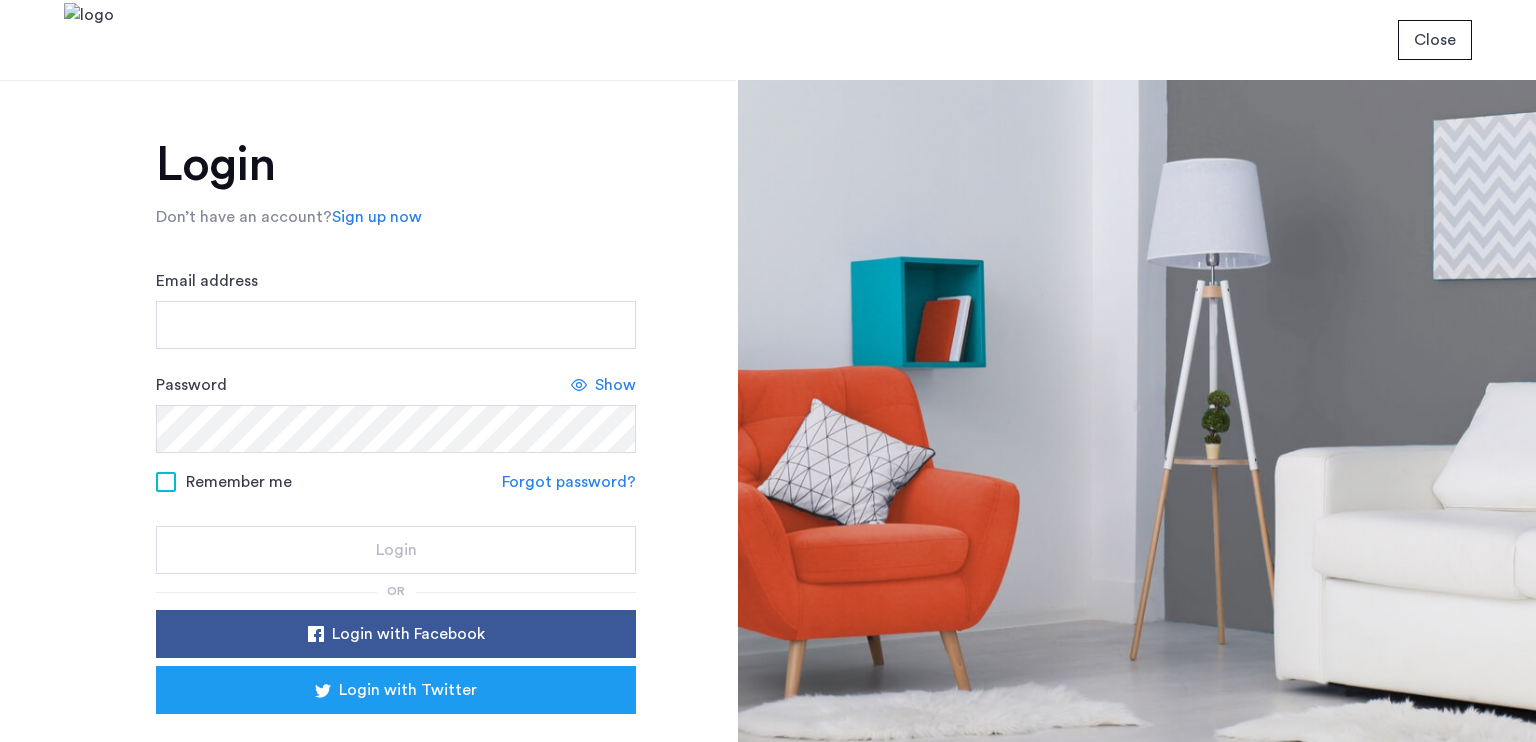 scroll, scrollTop: 0, scrollLeft: 0, axis: both 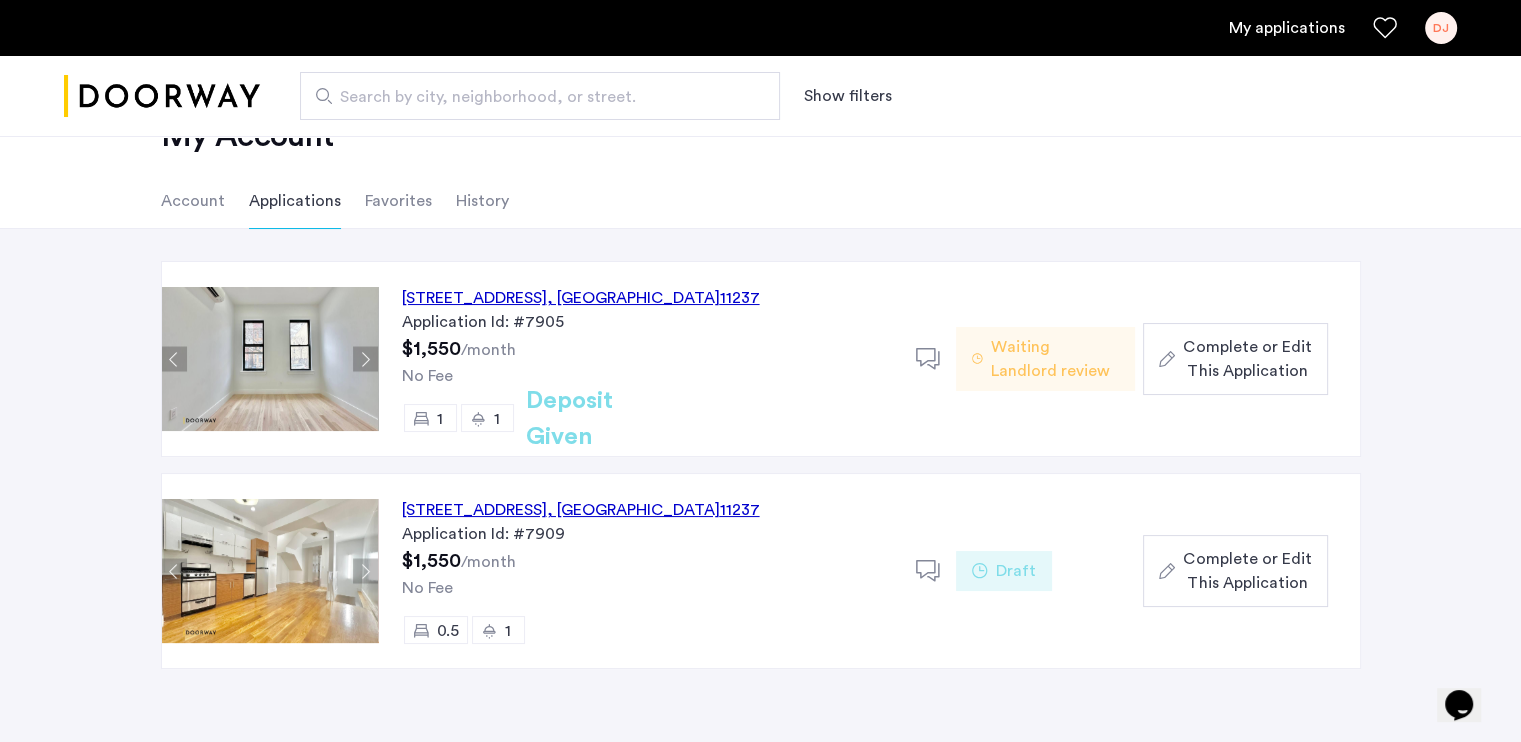 click 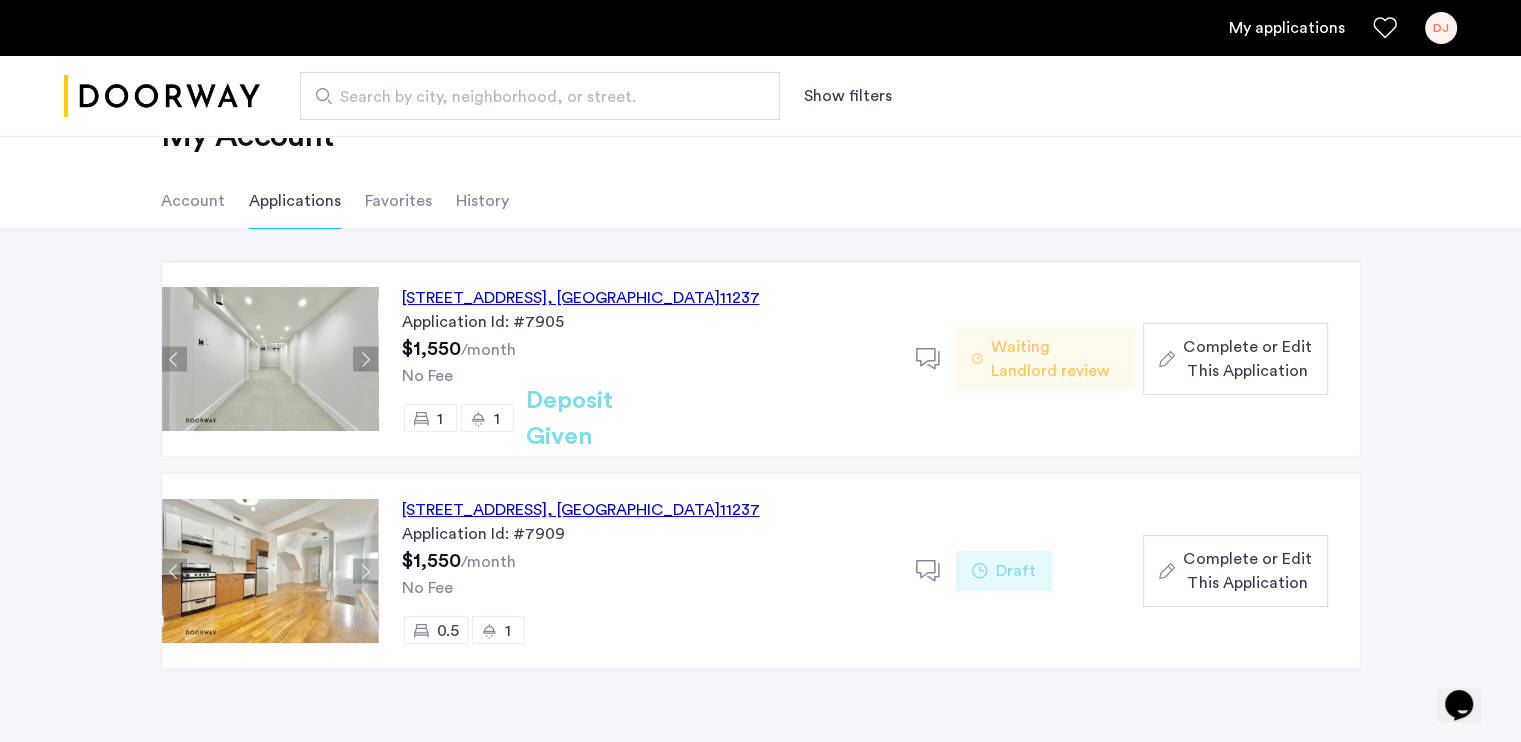 click 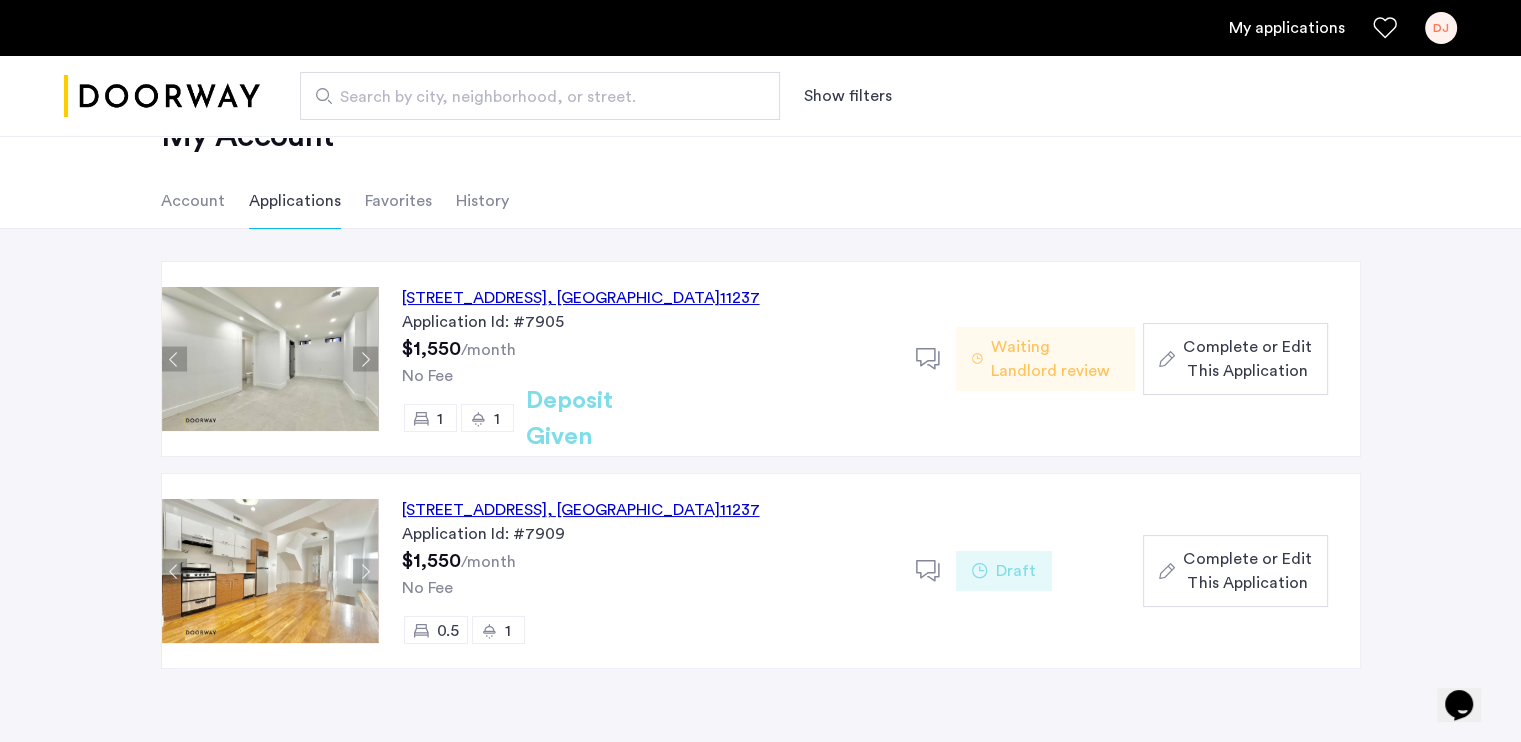 click 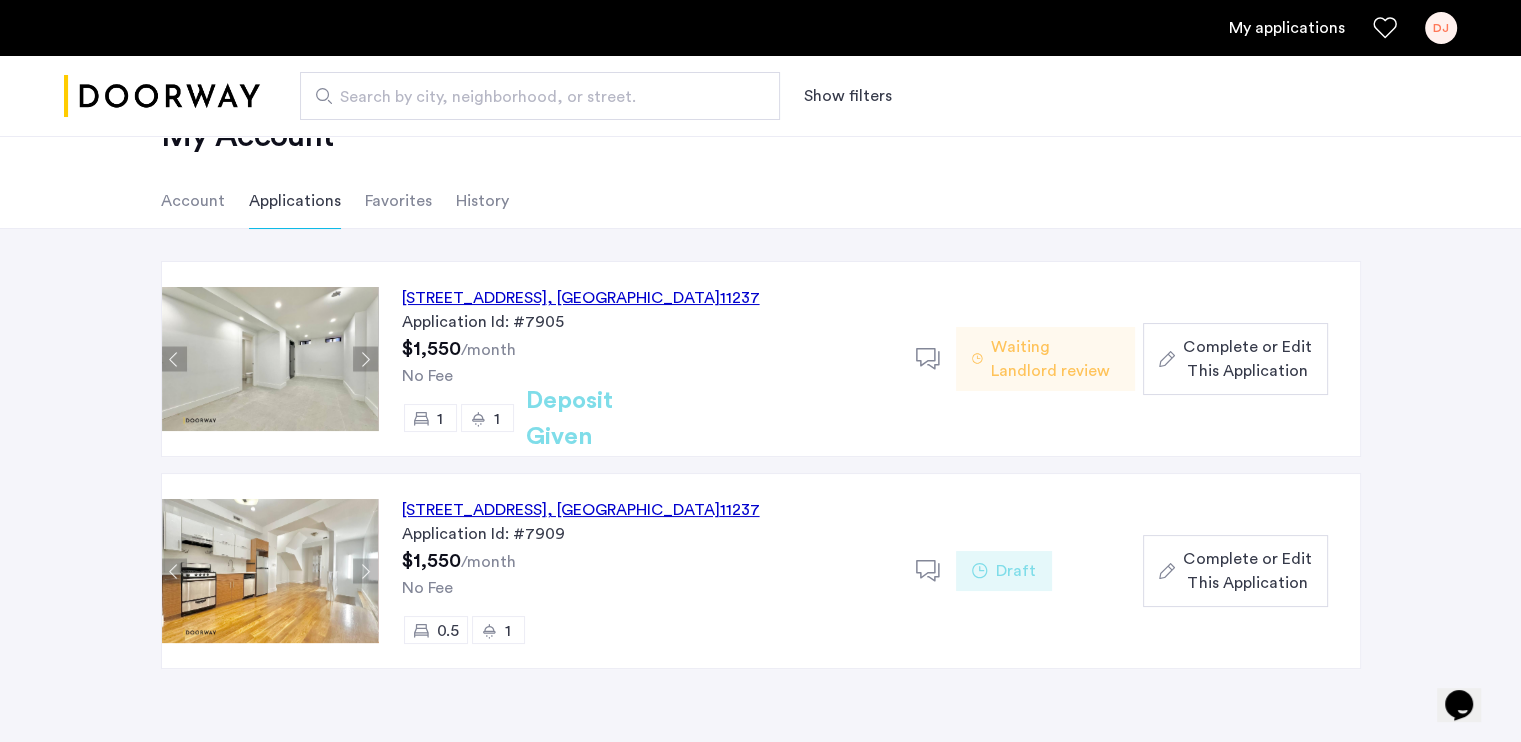 click on "259 Jefferson Street, Unit 1BS, Brooklyn , NY  11237" 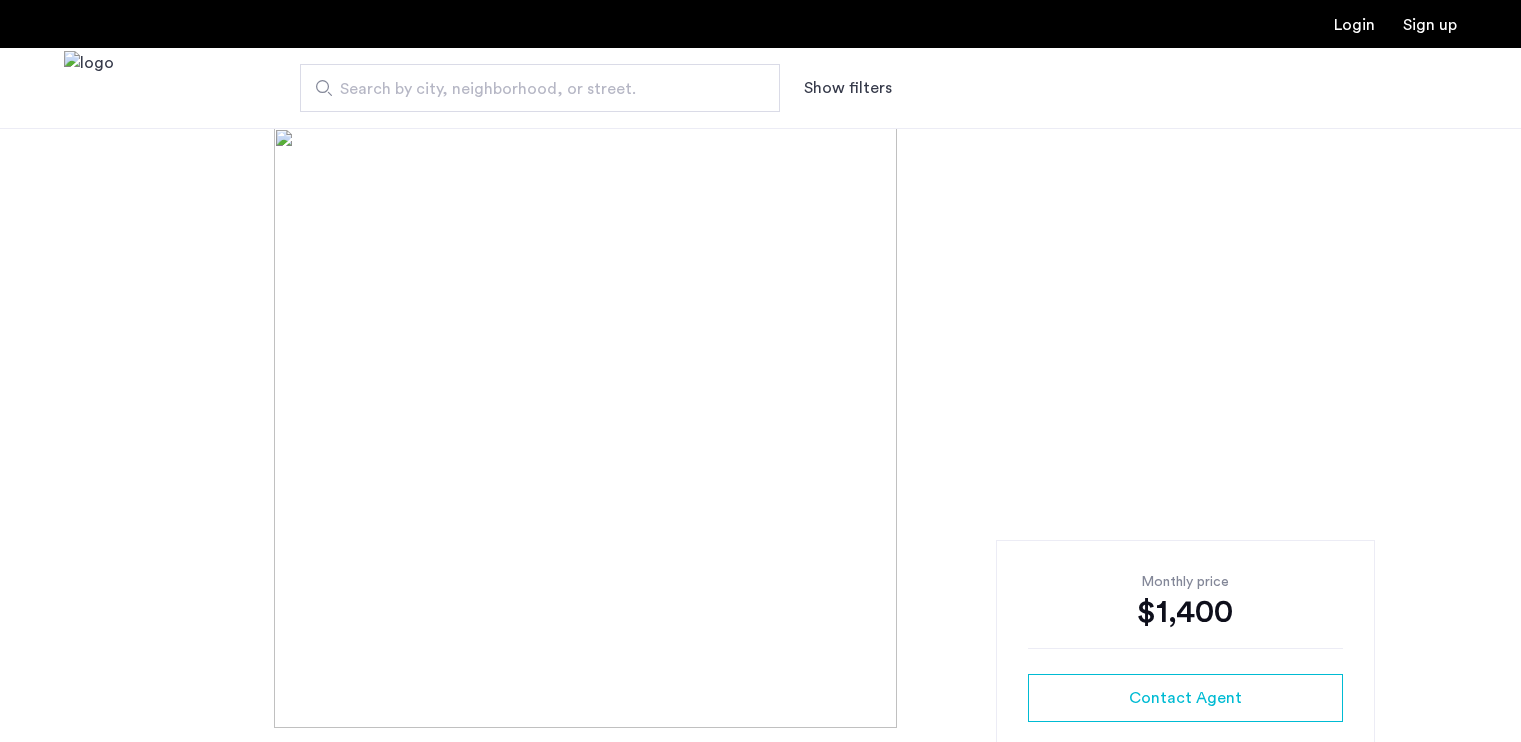 scroll, scrollTop: 0, scrollLeft: 0, axis: both 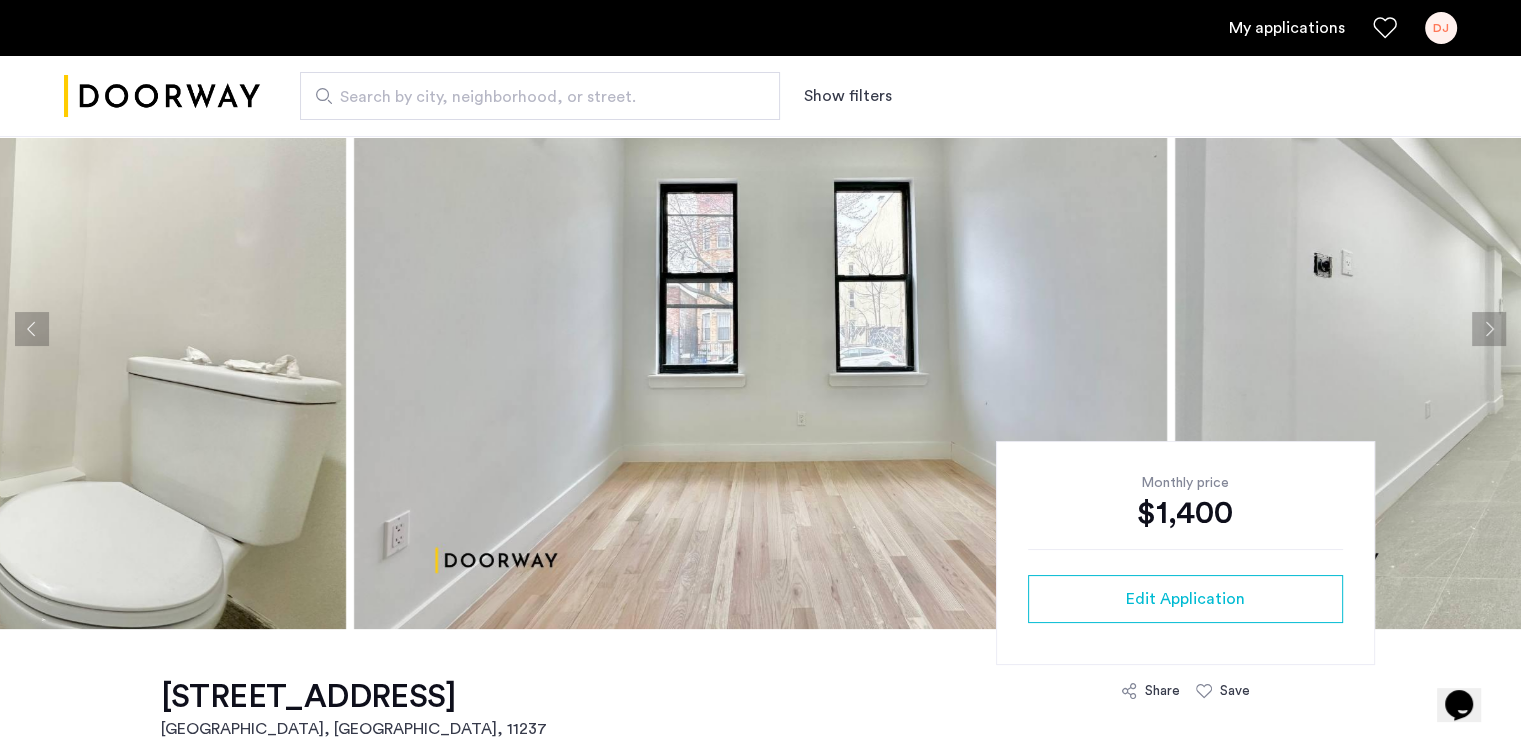 click 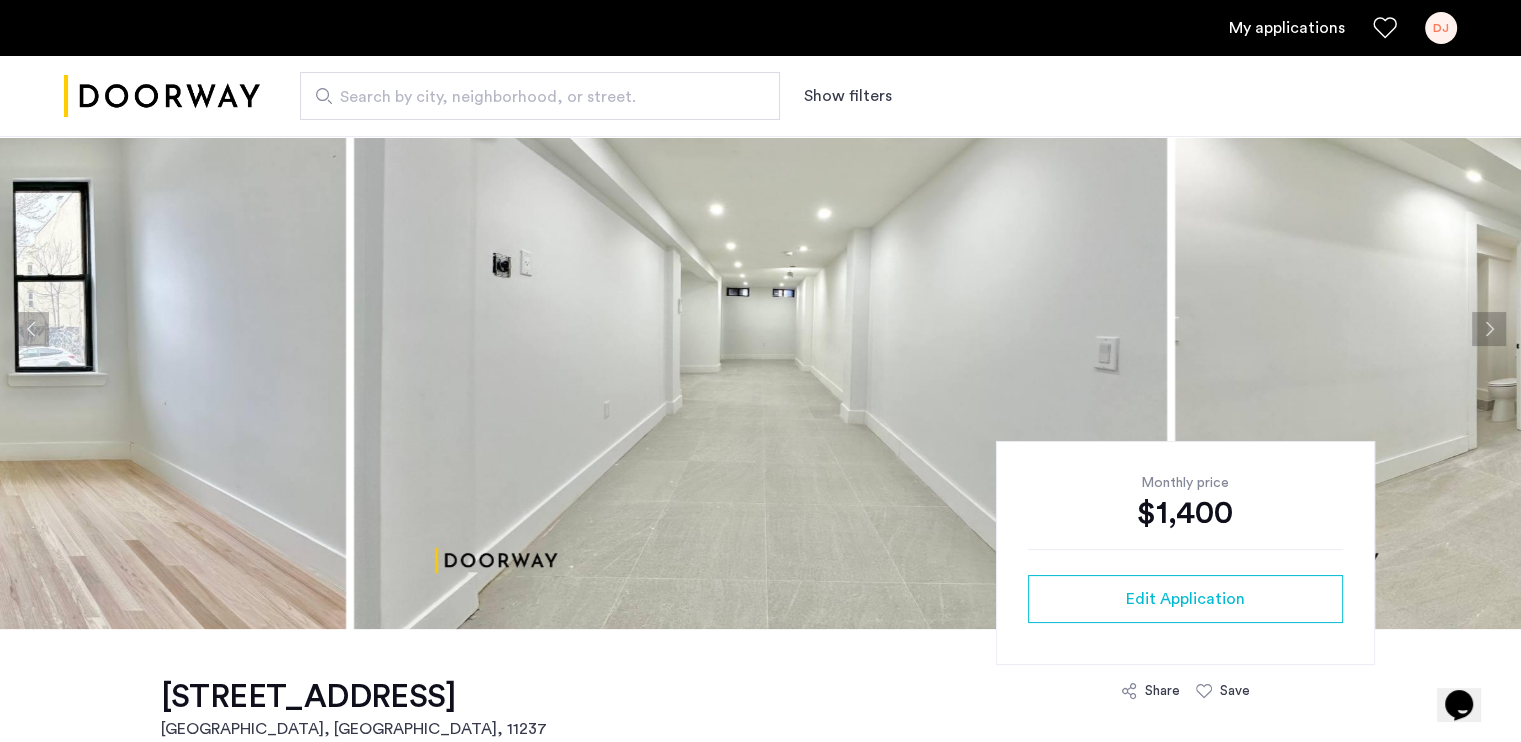 click 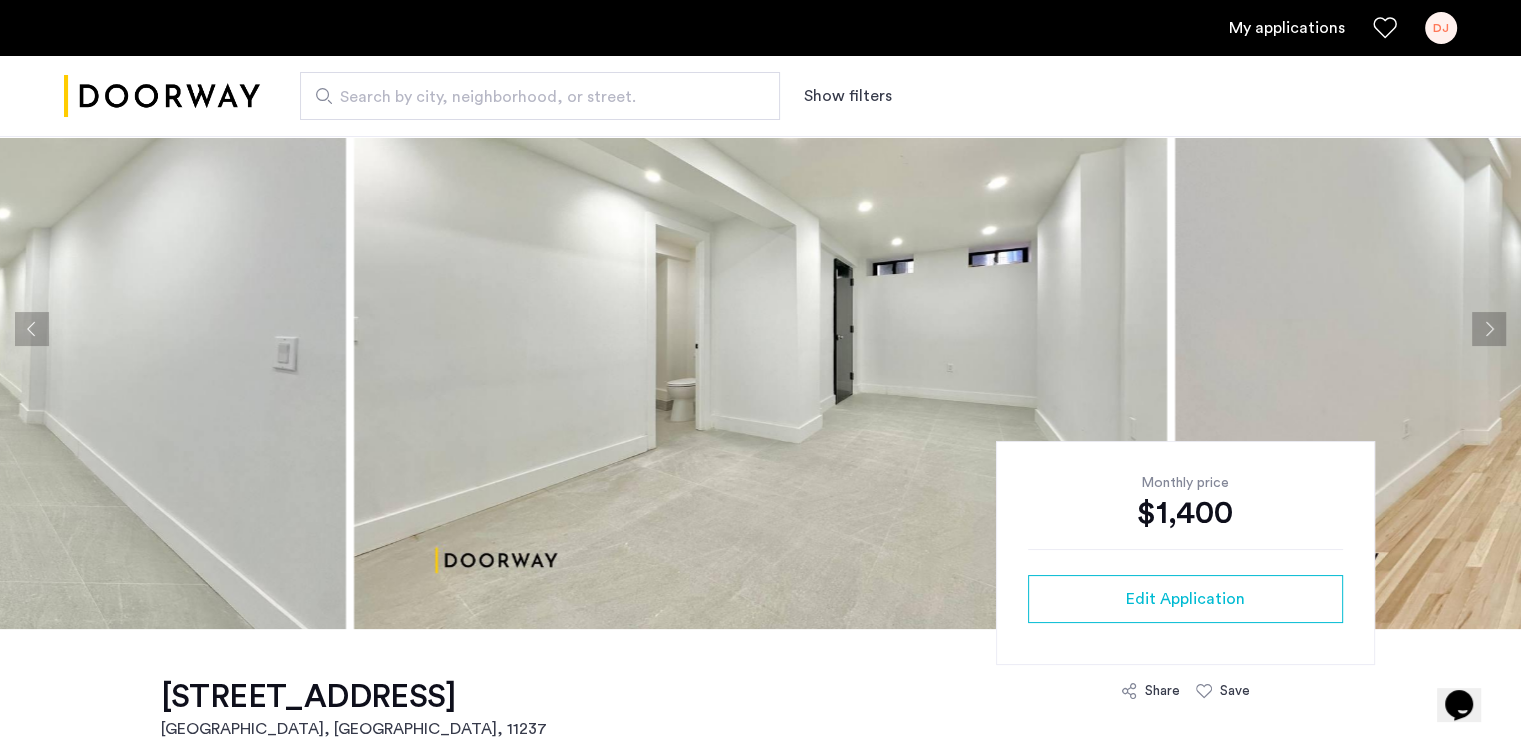 click 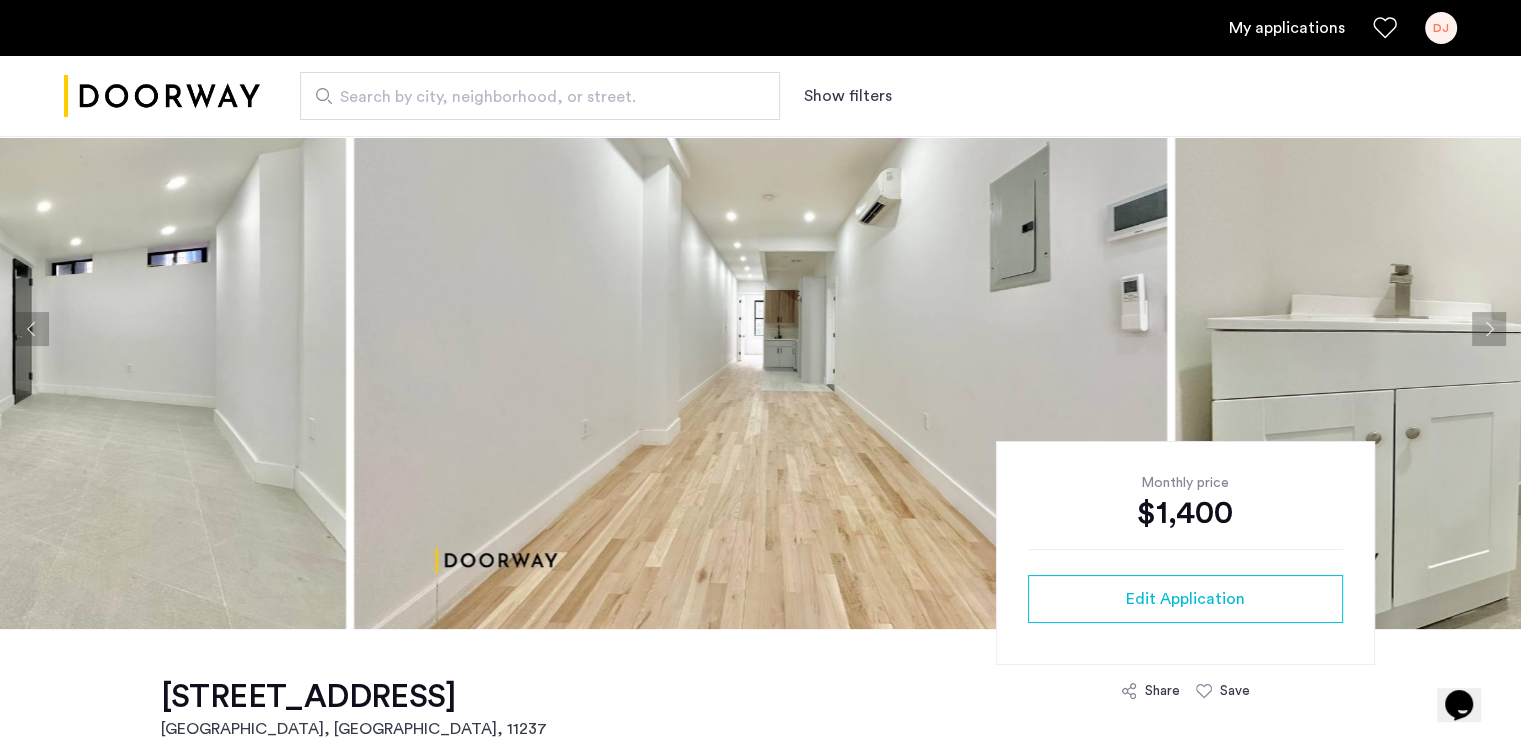click 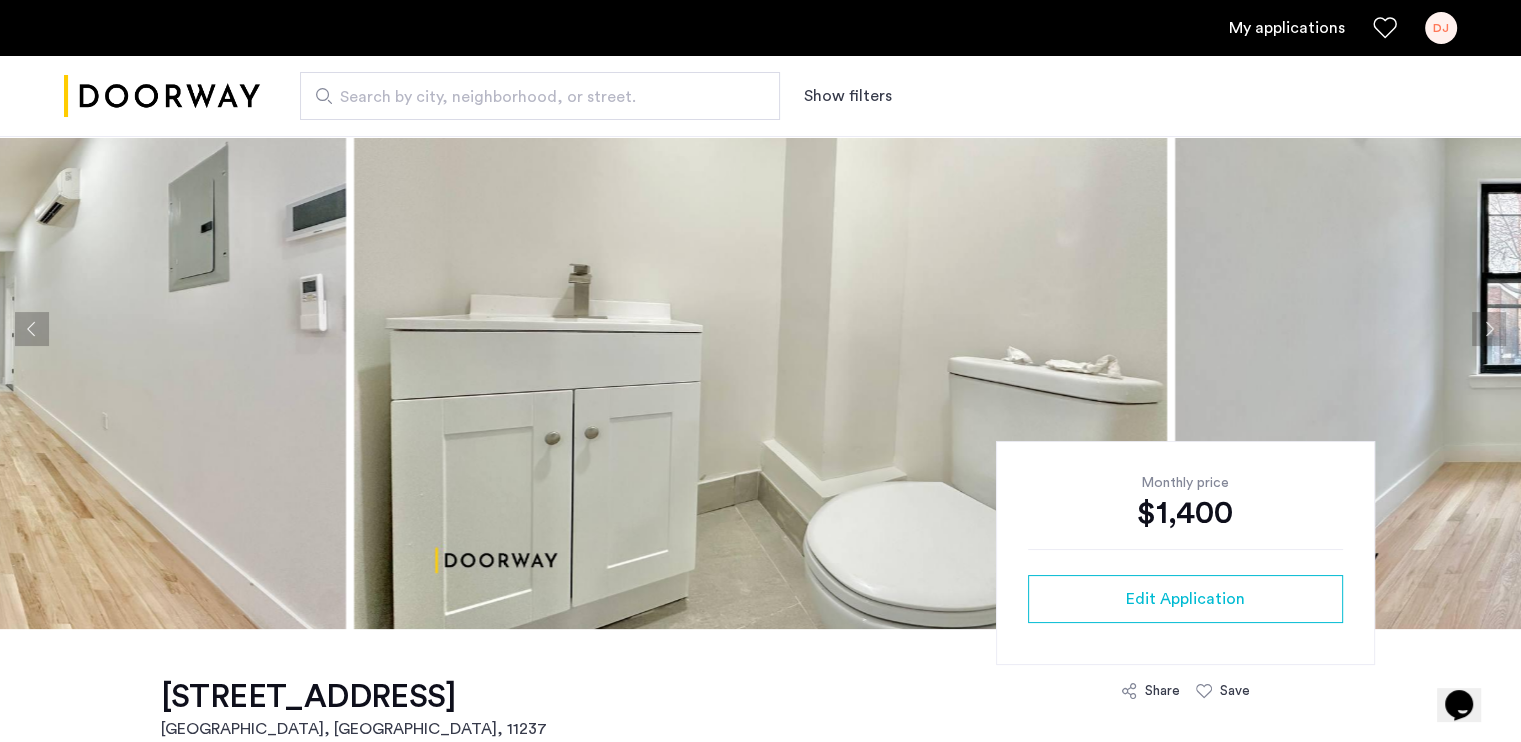 click 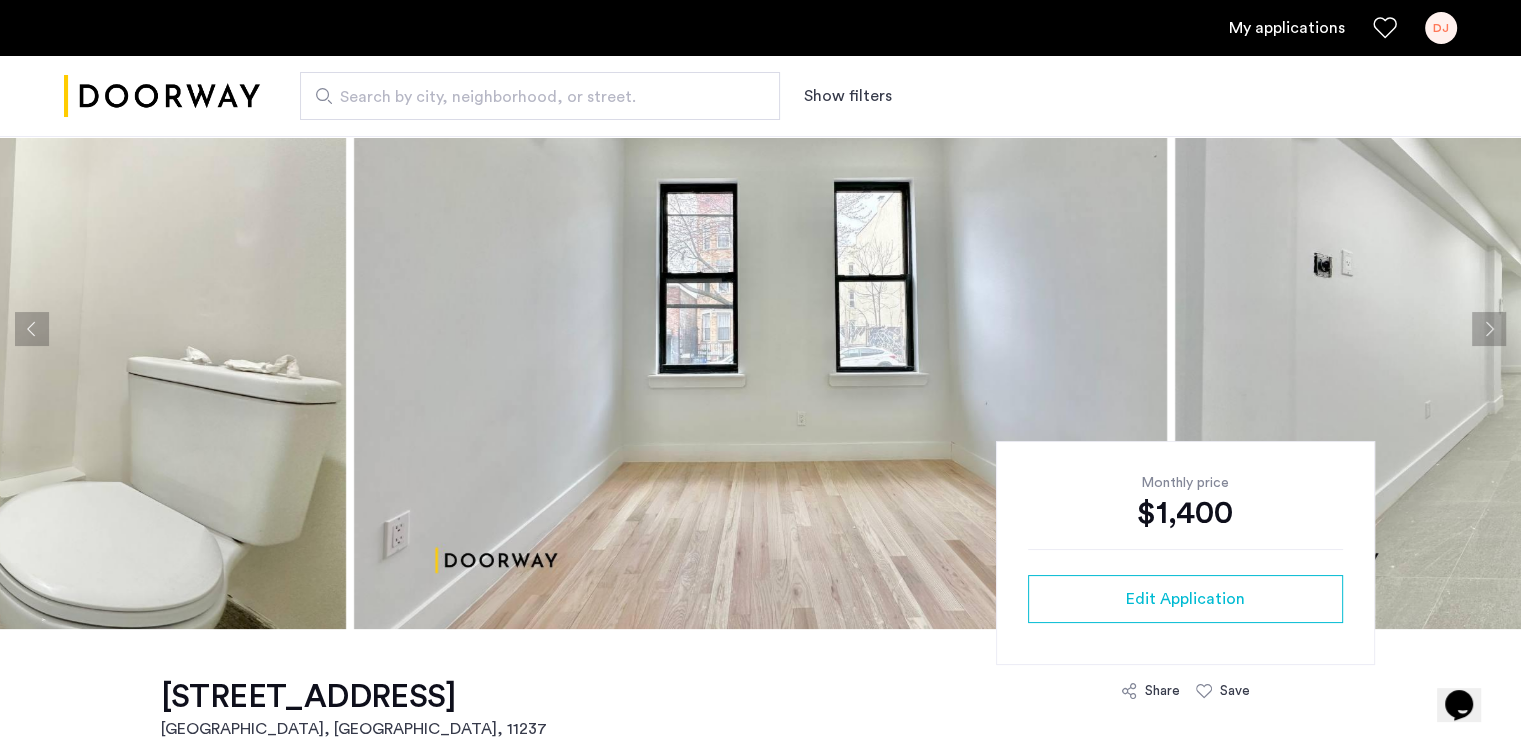 click 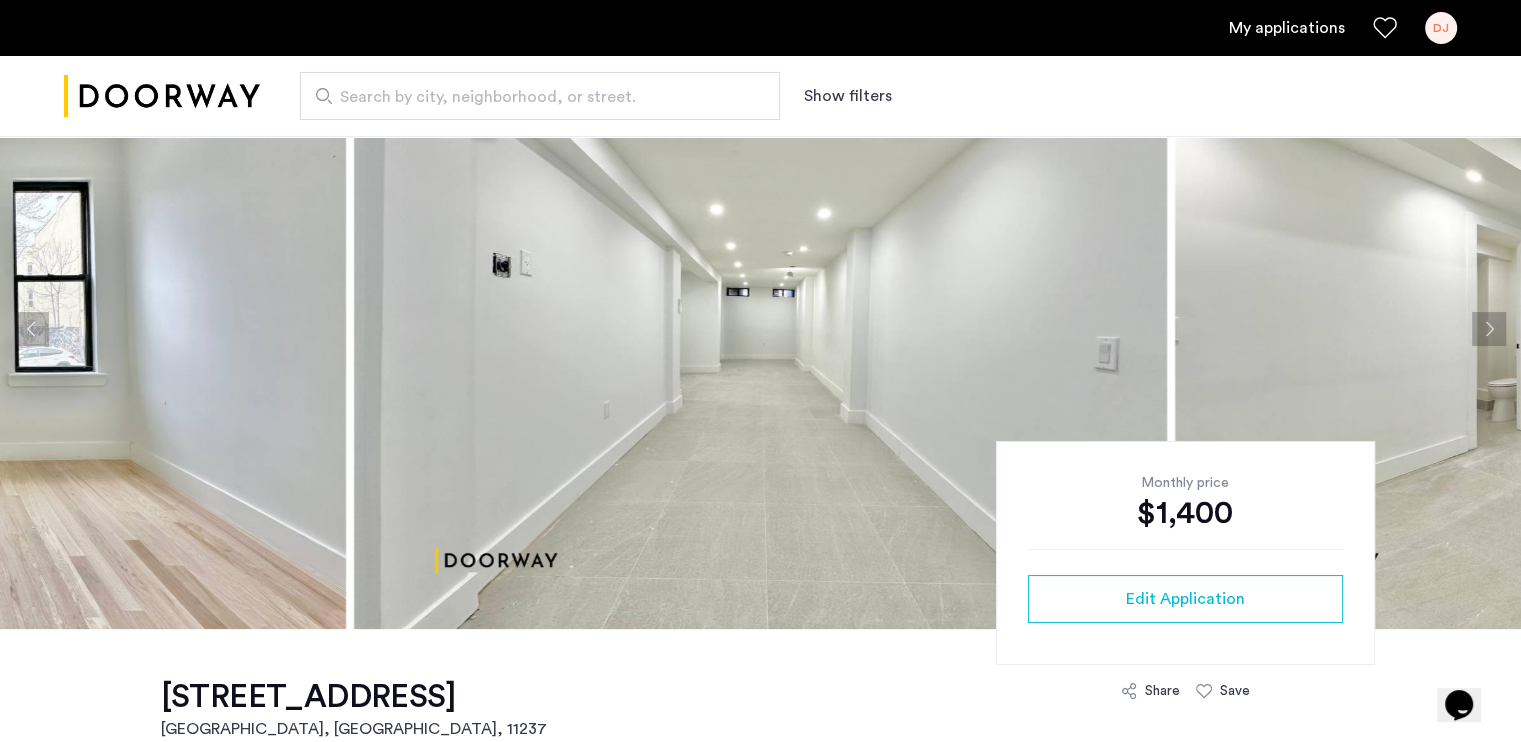 click 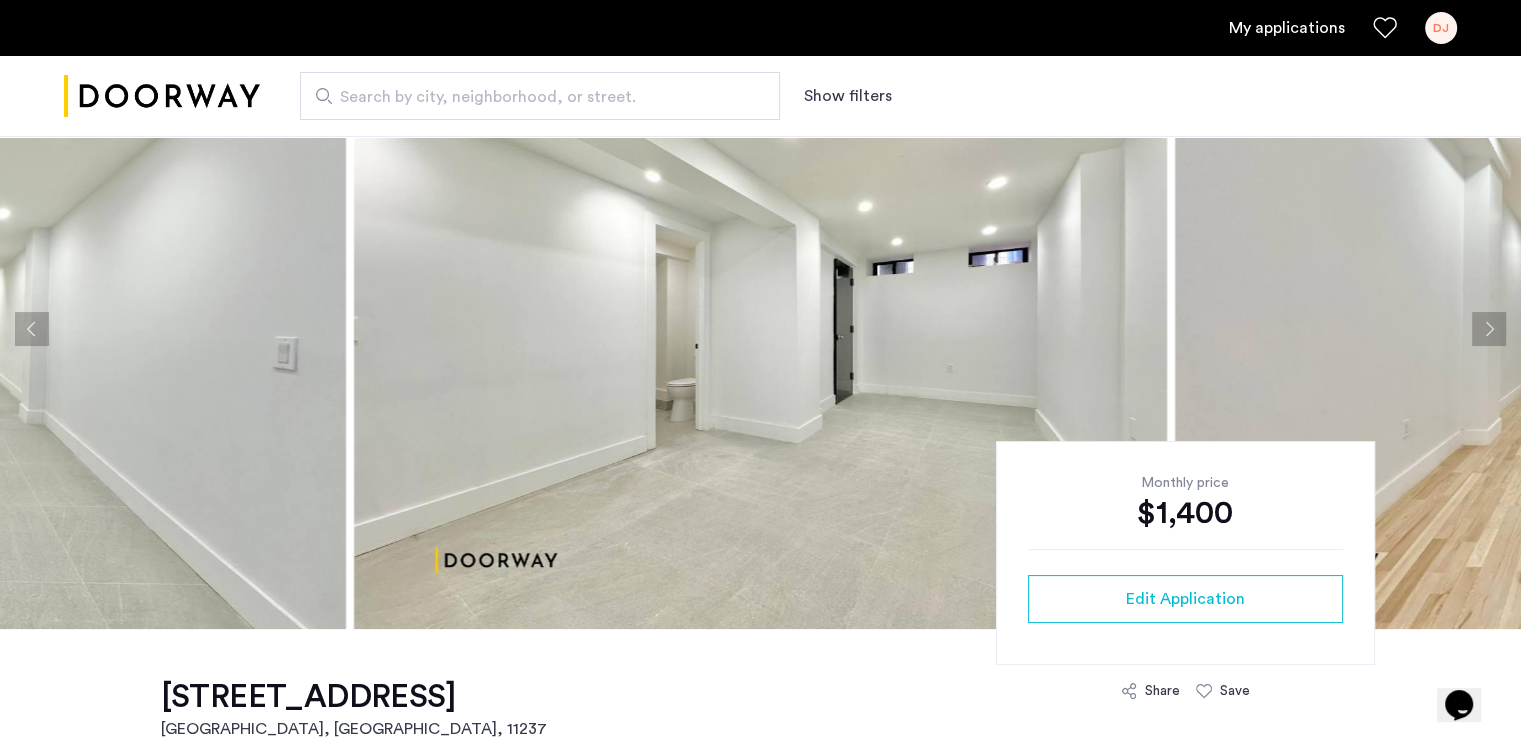 click 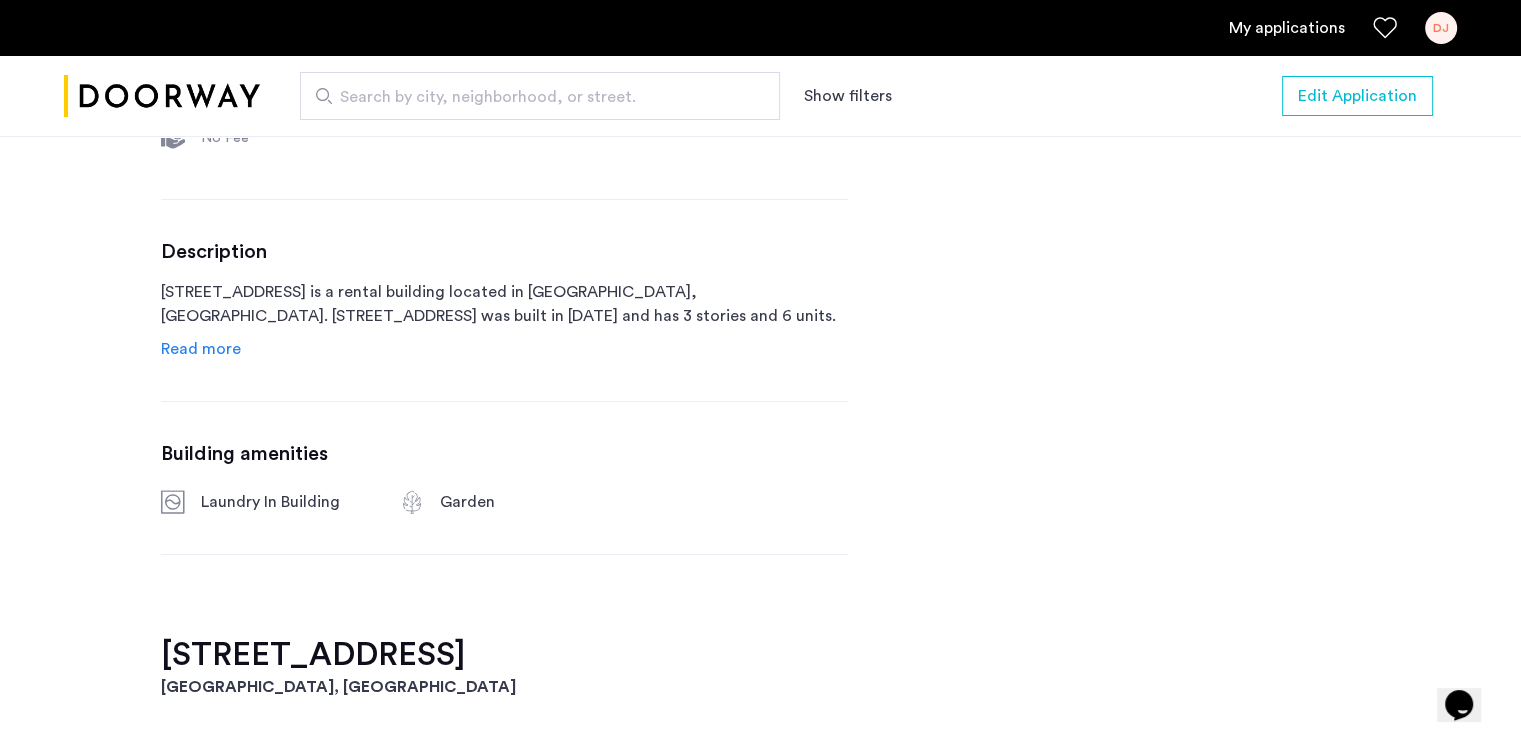 scroll, scrollTop: 934, scrollLeft: 0, axis: vertical 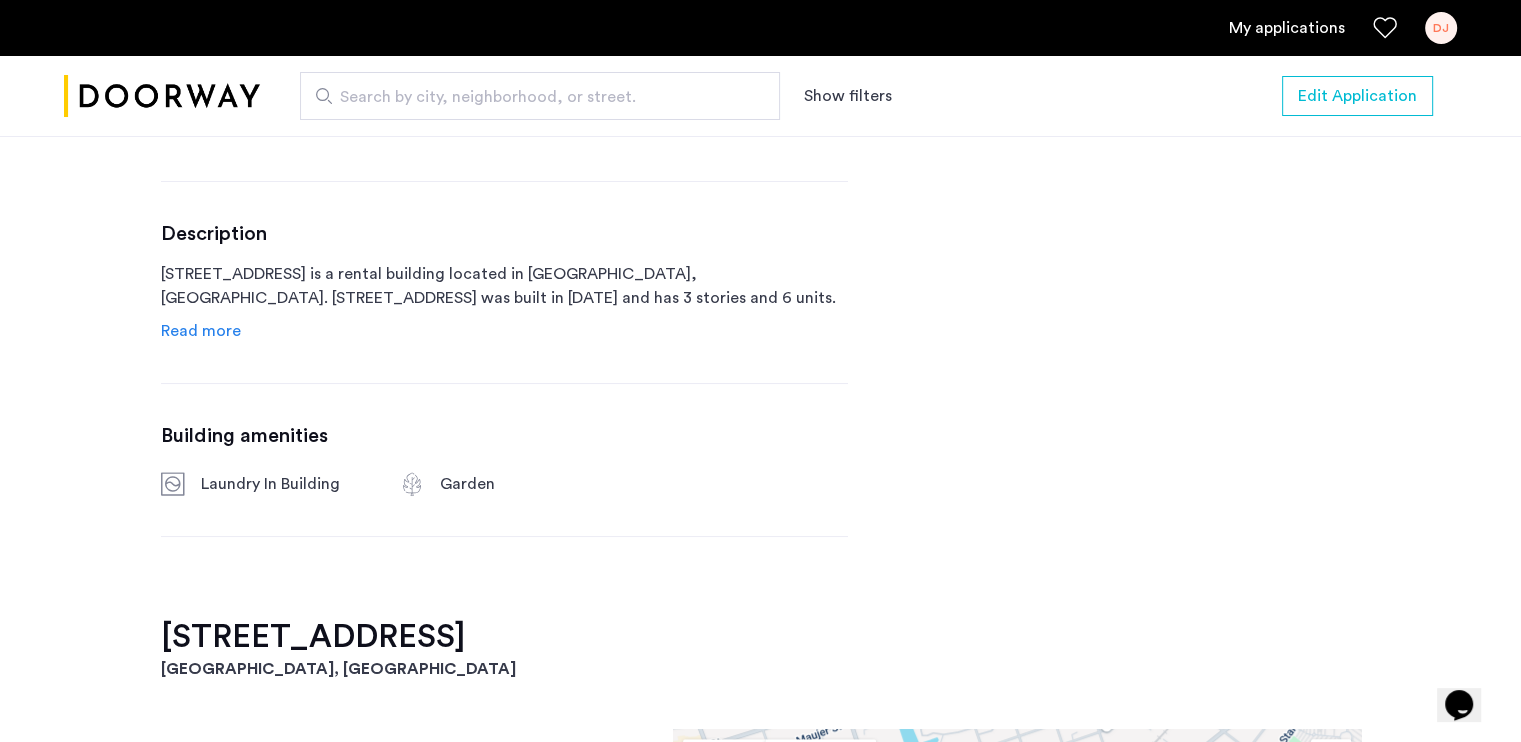 click on "Read more" 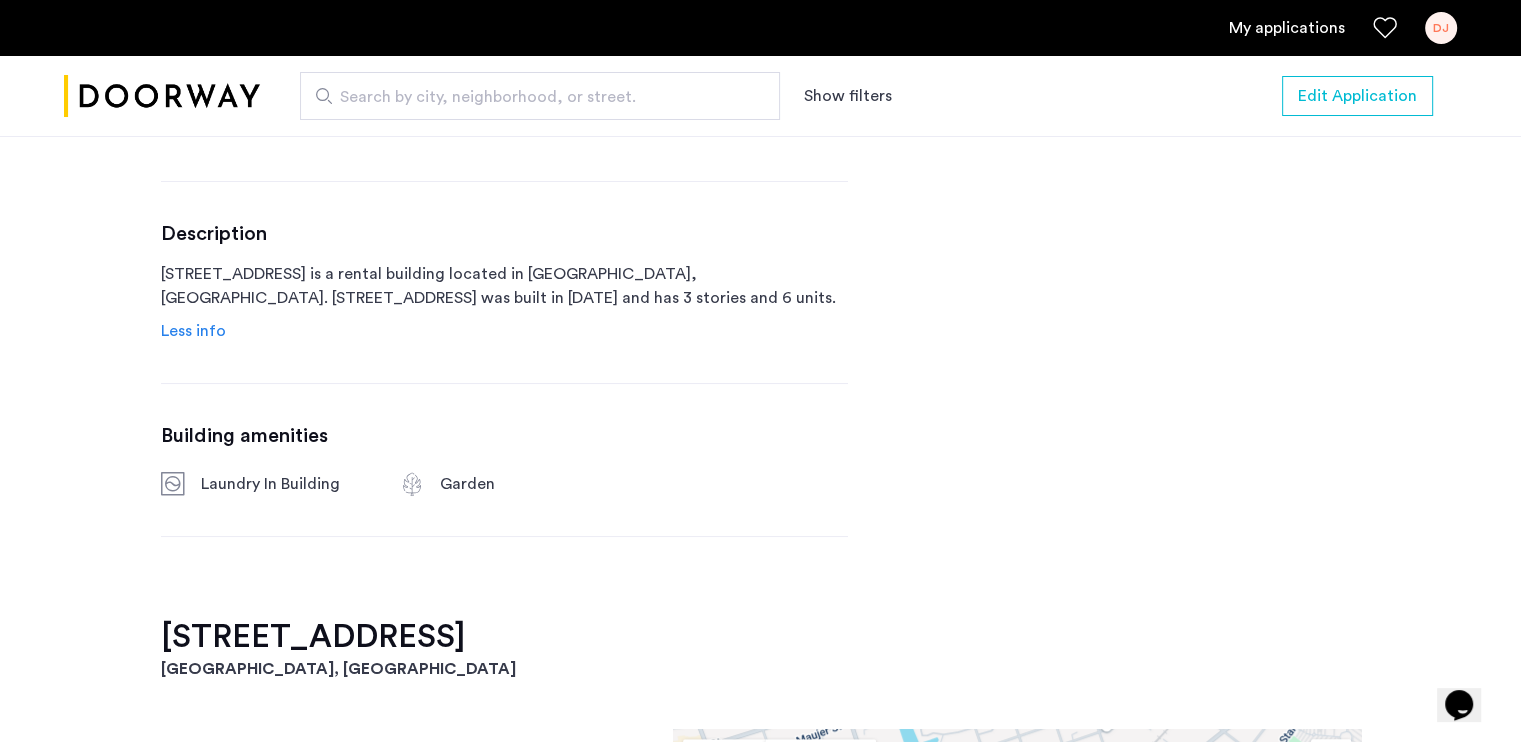 click on "Description 259 Jefferson Street is a rental building located in Brooklyn, NY. 259 Jefferson Street was built in 1931 and has 3 stories and 6 units.
Less info" 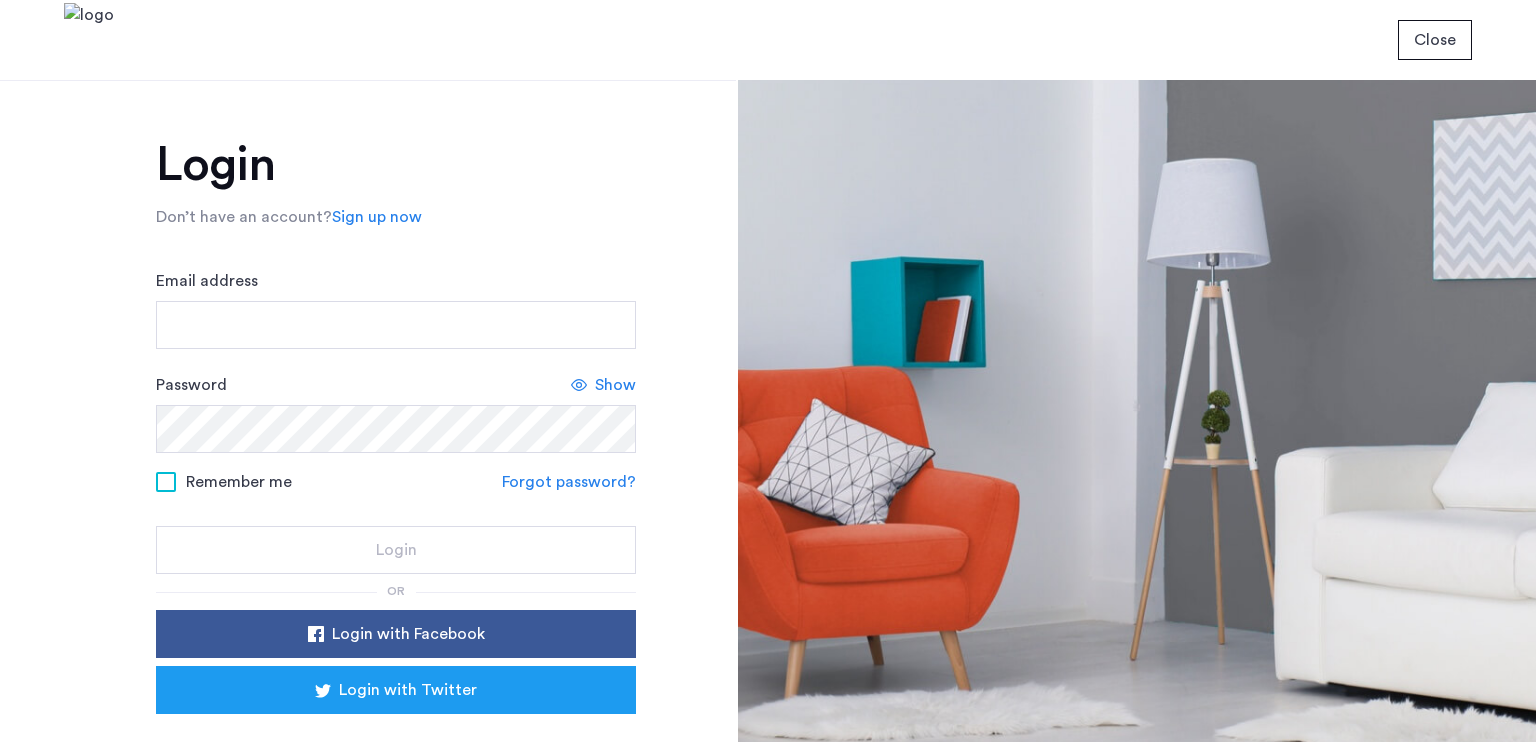 scroll, scrollTop: 0, scrollLeft: 0, axis: both 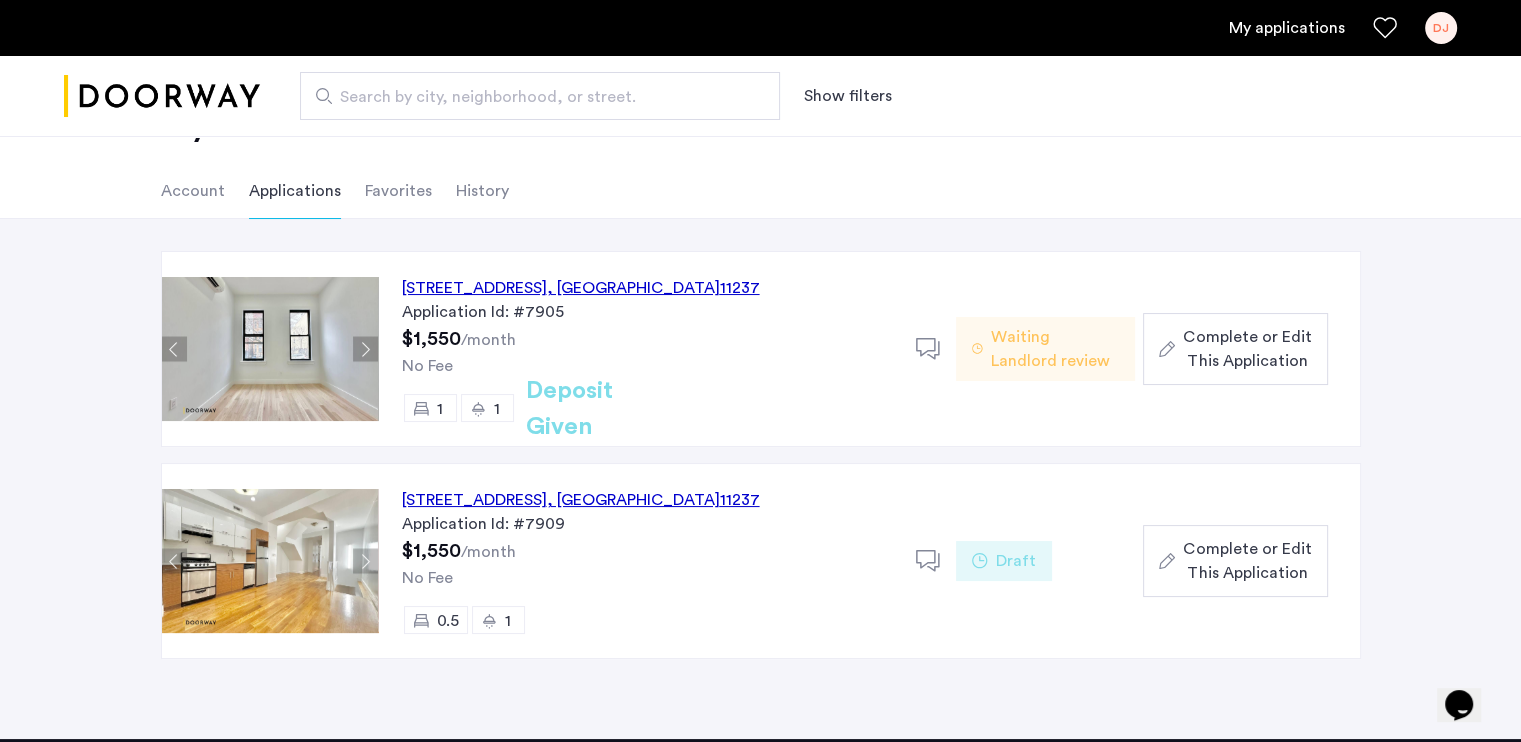 click on "259 Jefferson Street, Unit 1LBB, Brooklyn , NY  11237" 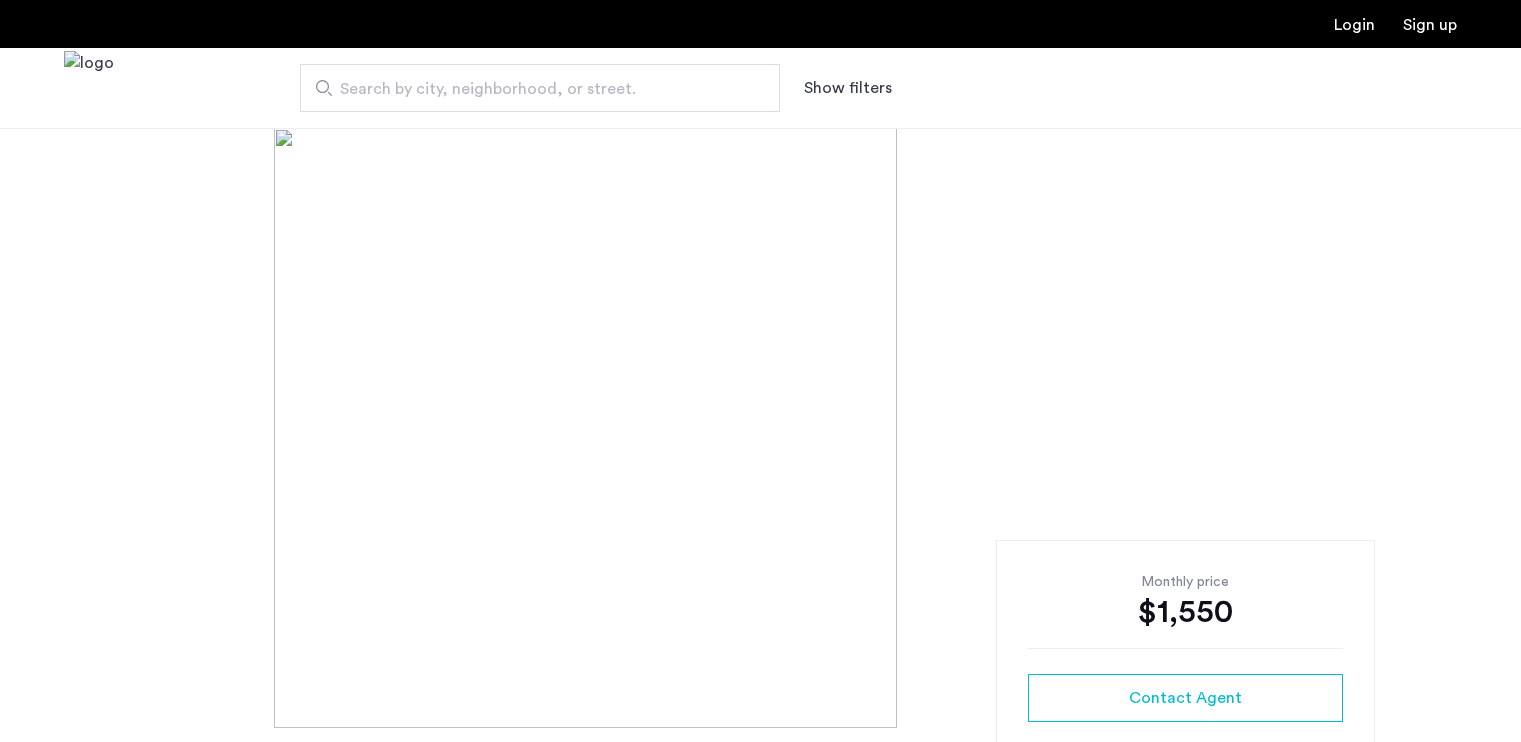scroll, scrollTop: 0, scrollLeft: 0, axis: both 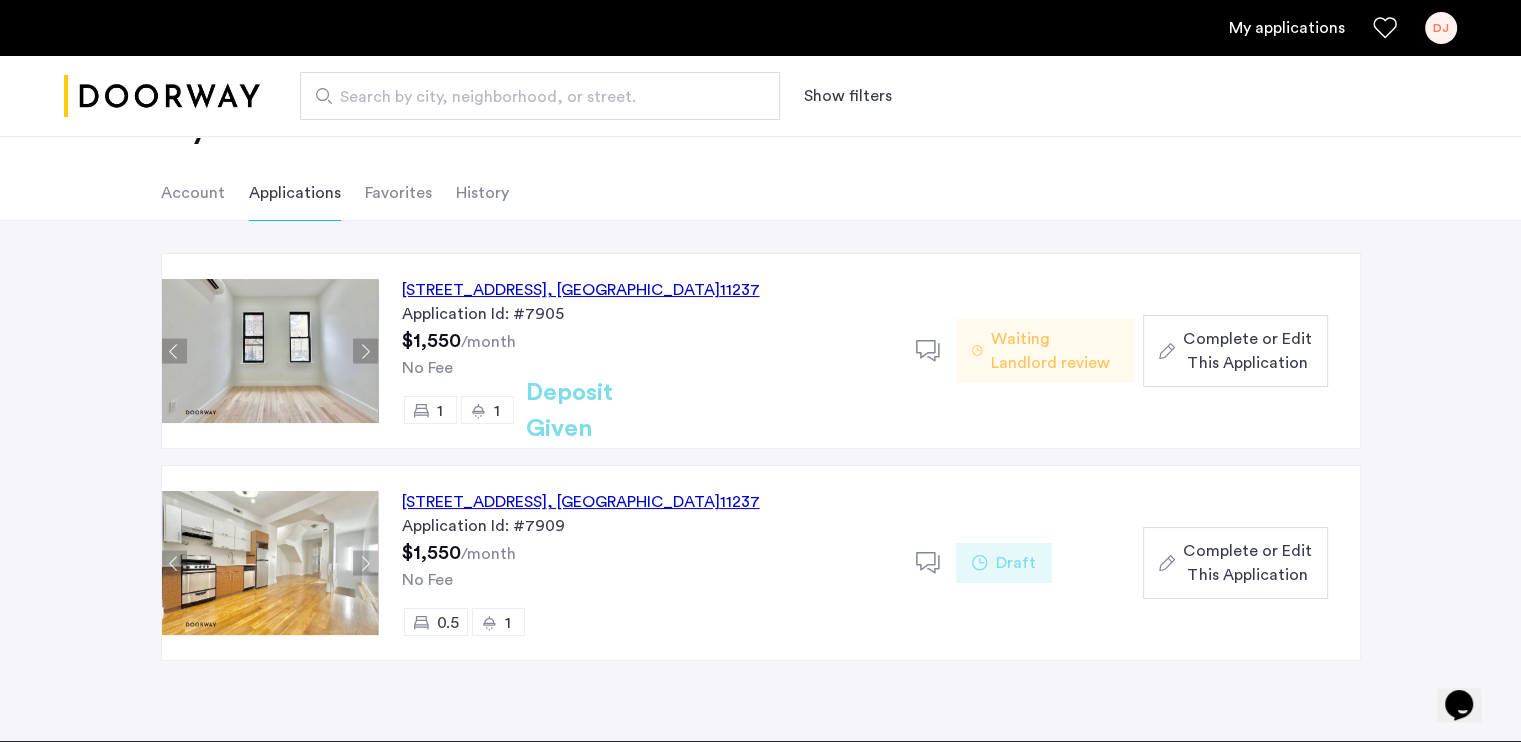 click on "Application Id: #7905" 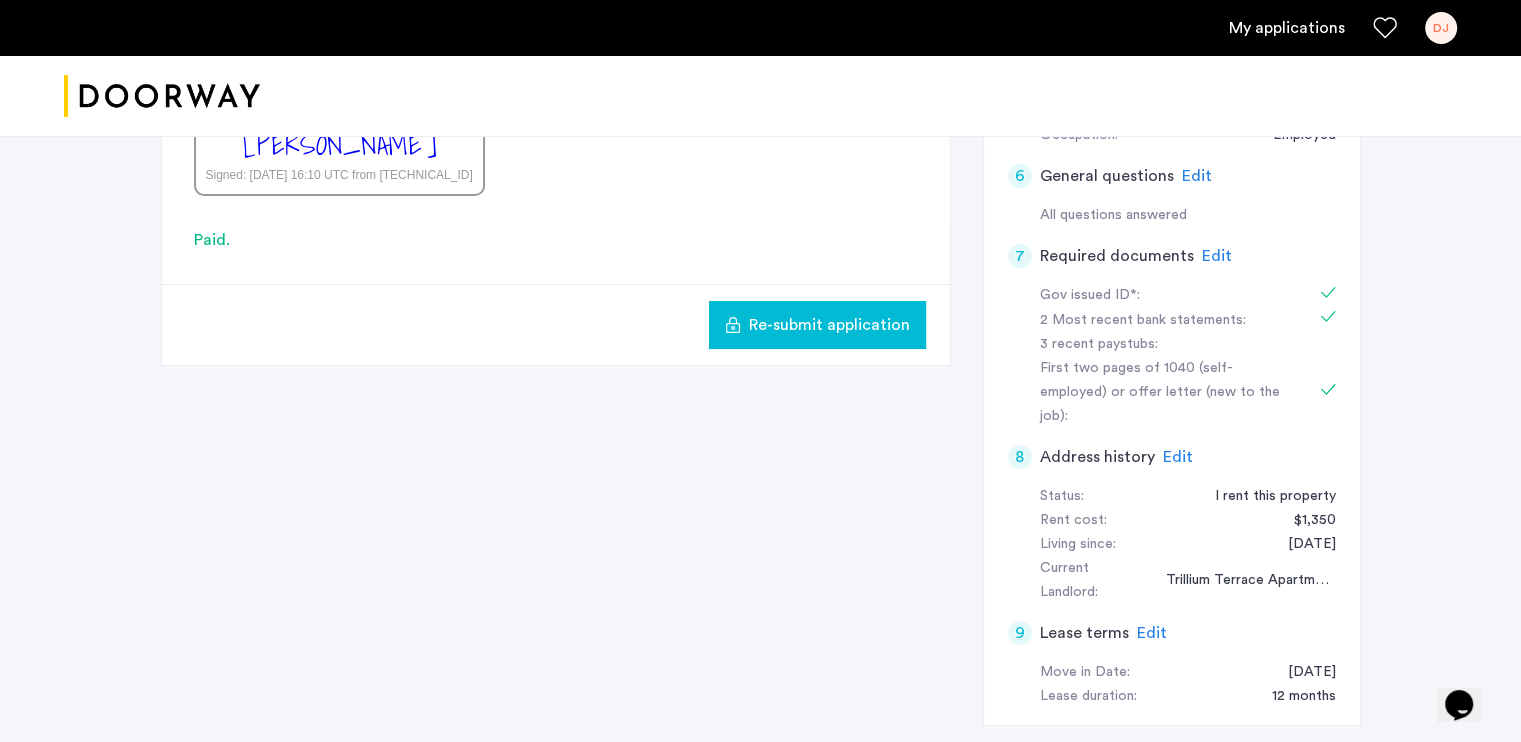 scroll, scrollTop: 771, scrollLeft: 0, axis: vertical 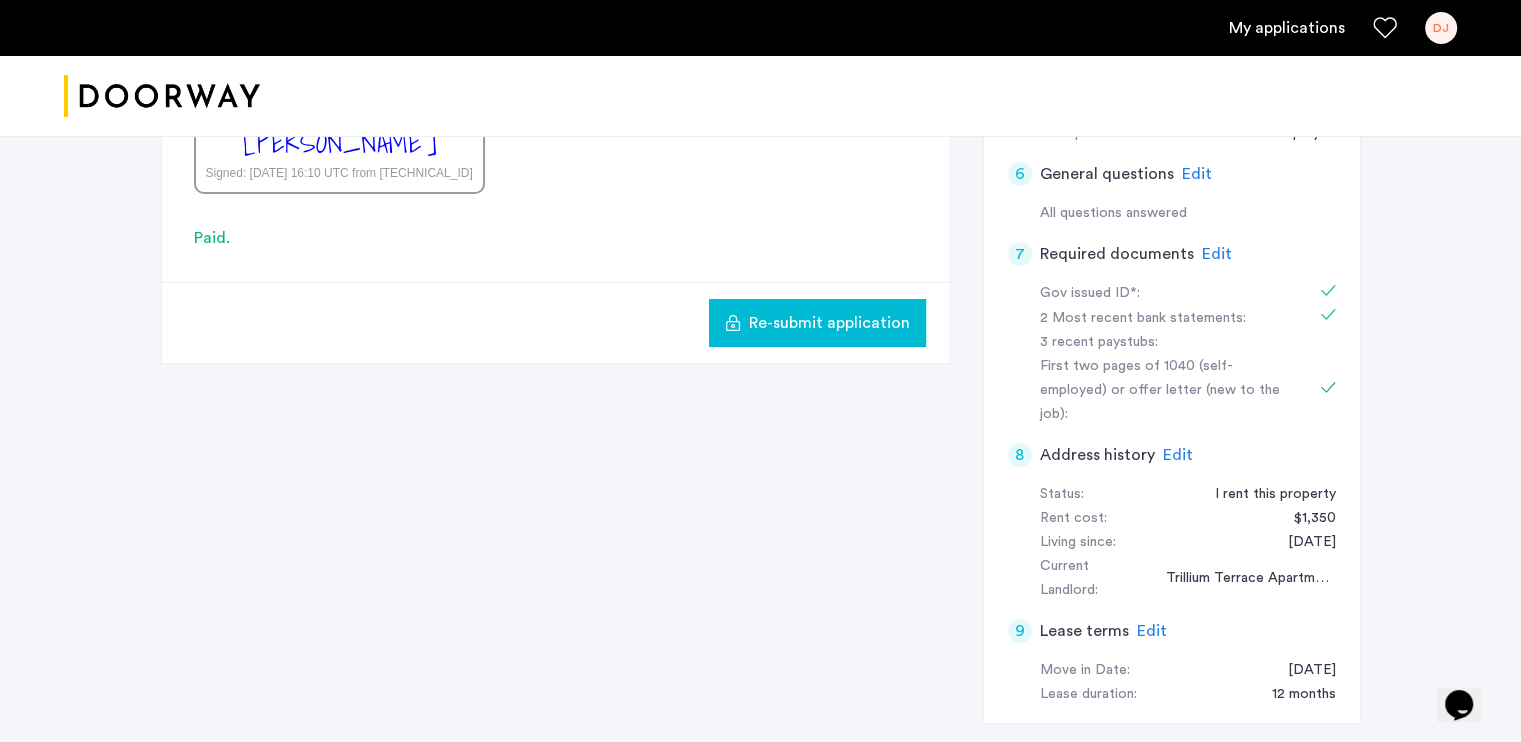 drag, startPoint x: 1293, startPoint y: 487, endPoint x: 1365, endPoint y: 491, distance: 72.11102 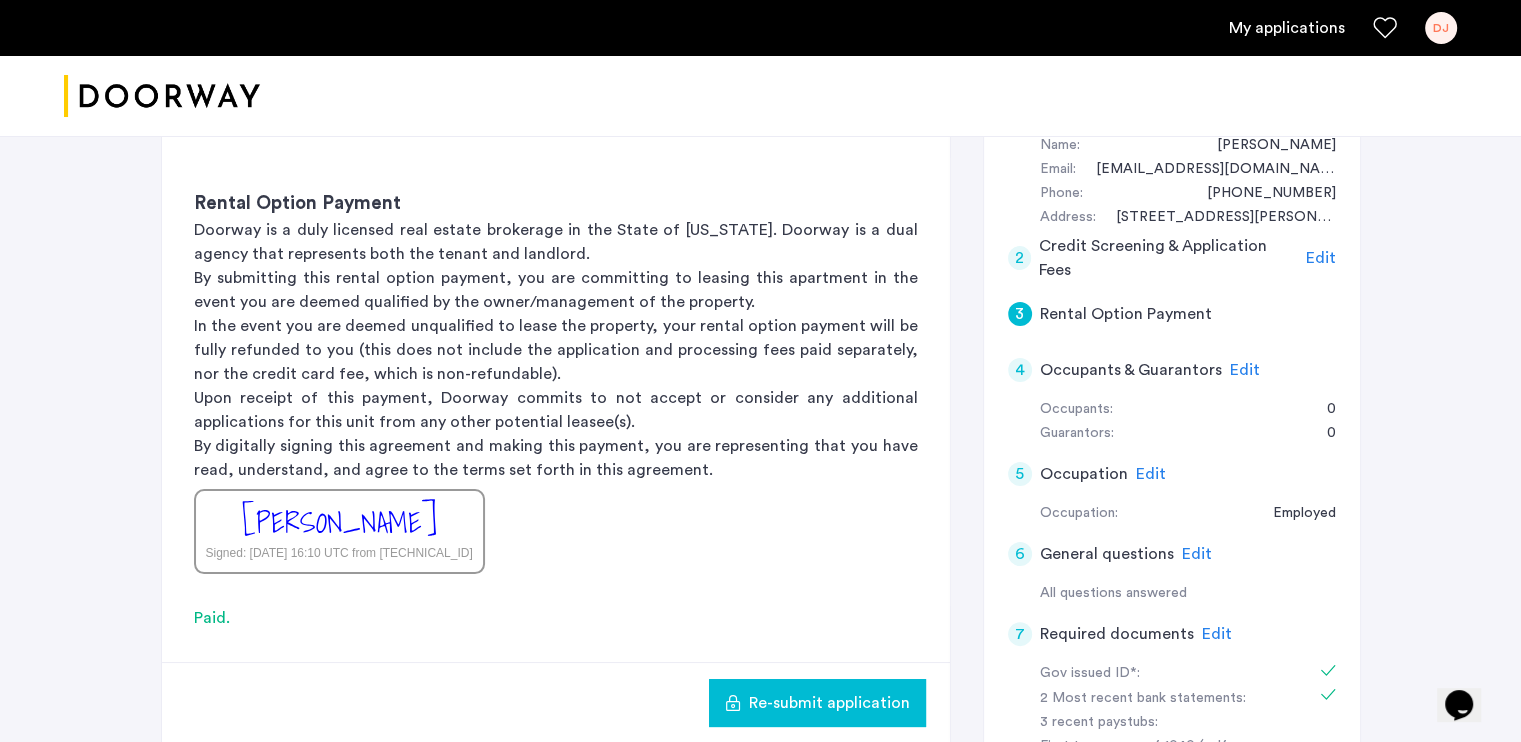 scroll, scrollTop: 0, scrollLeft: 0, axis: both 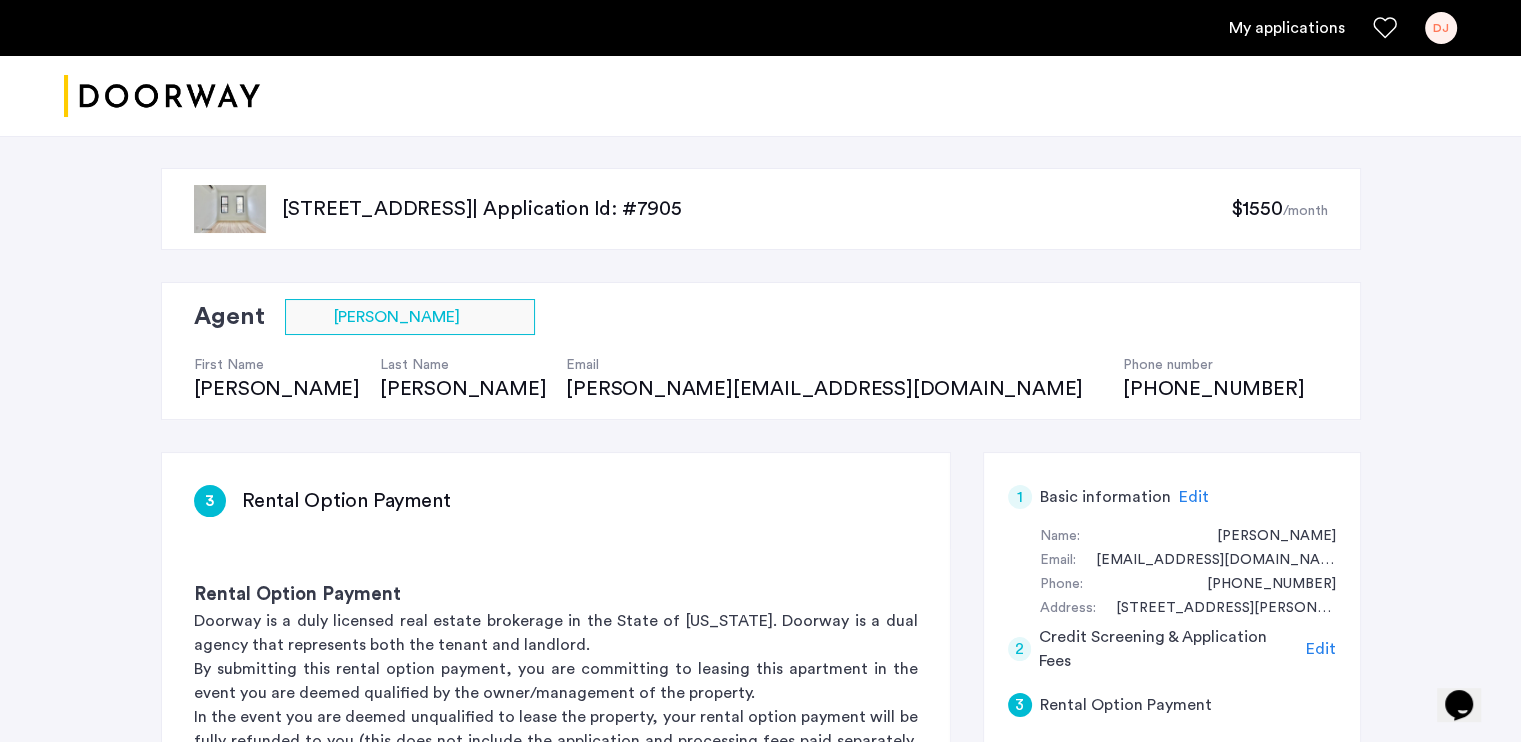 click on "259 Jefferson Street, Unit 1BS, Brooklyn, NY 11237  | Application Id: #7905" 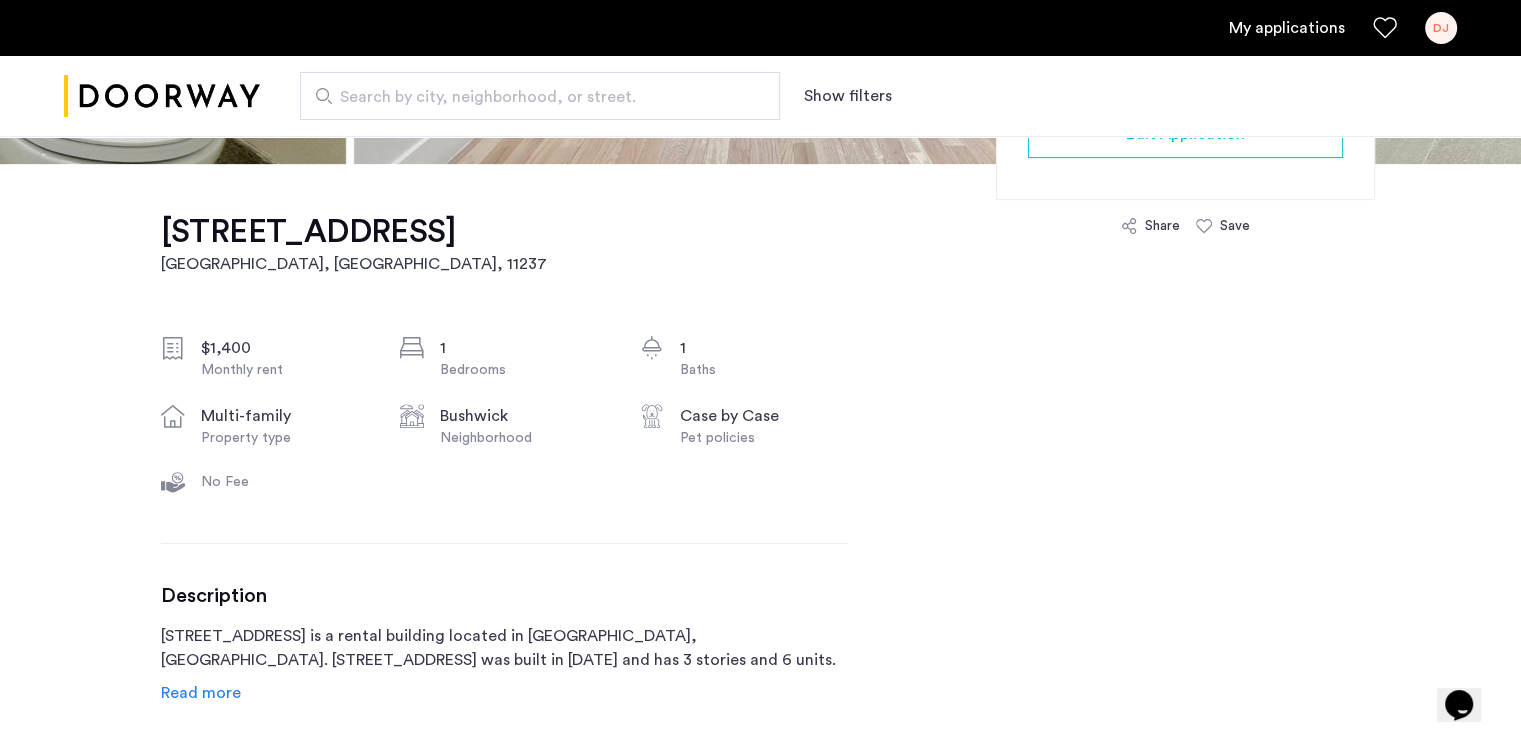 scroll, scrollTop: 600, scrollLeft: 0, axis: vertical 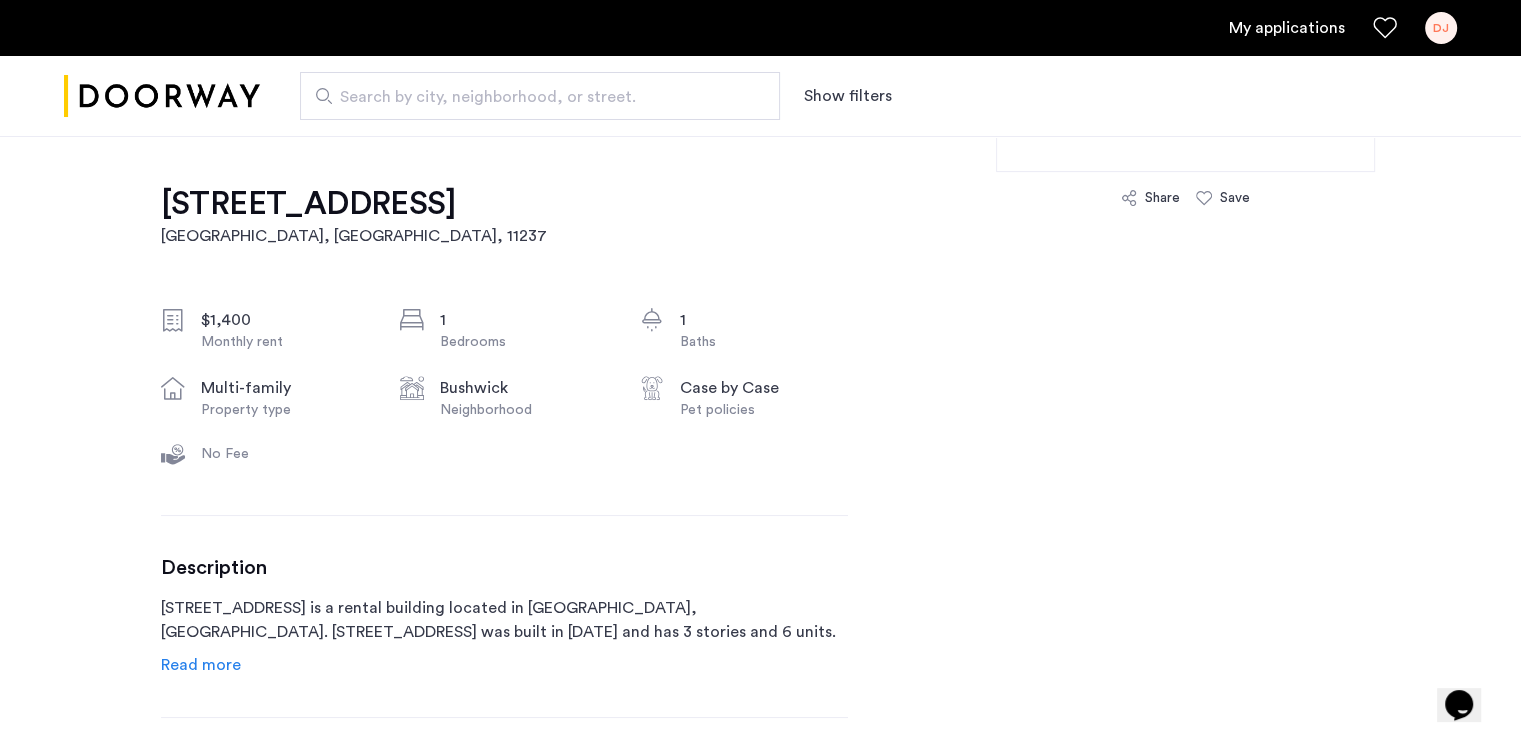 click on "259 Jefferson Street, Unit 1BS" 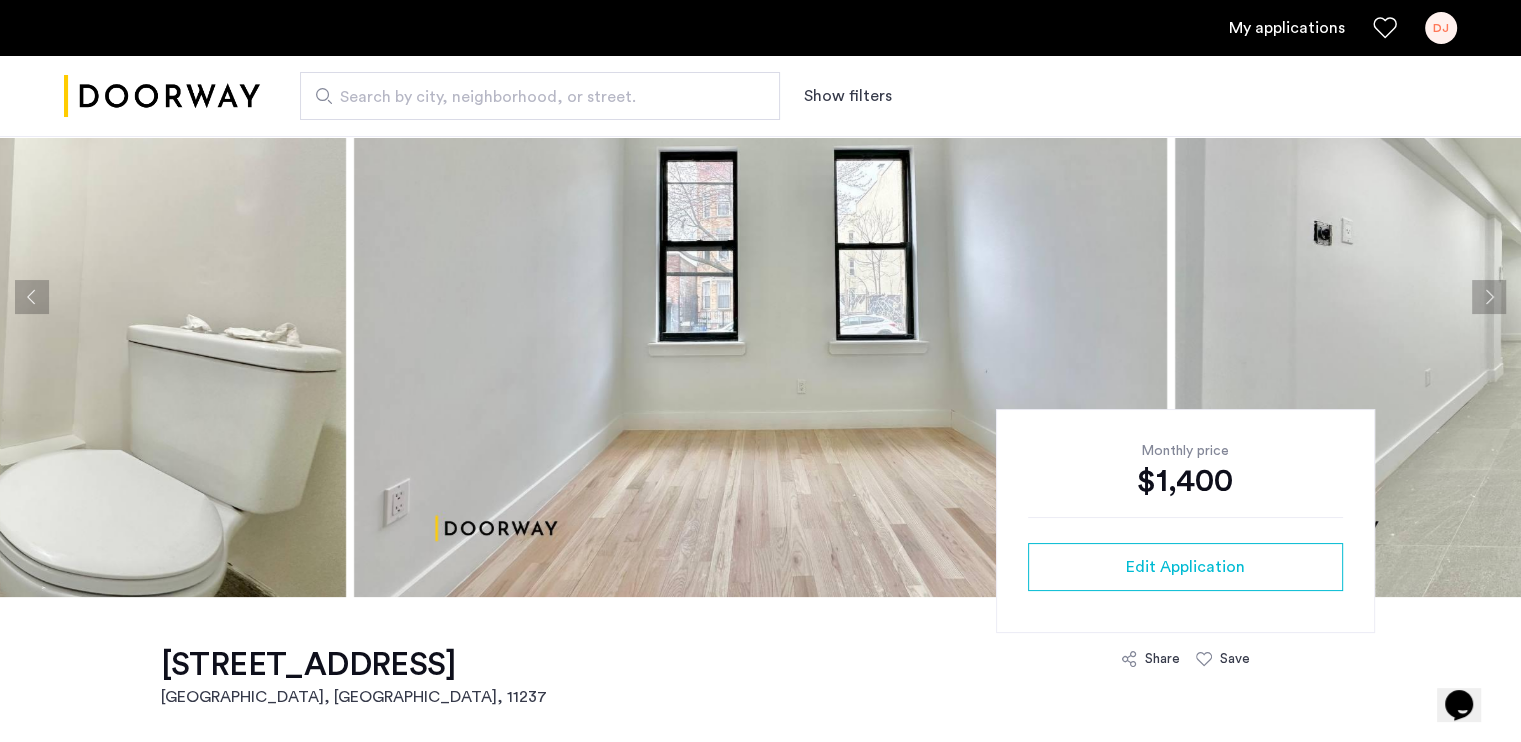 scroll, scrollTop: 140, scrollLeft: 0, axis: vertical 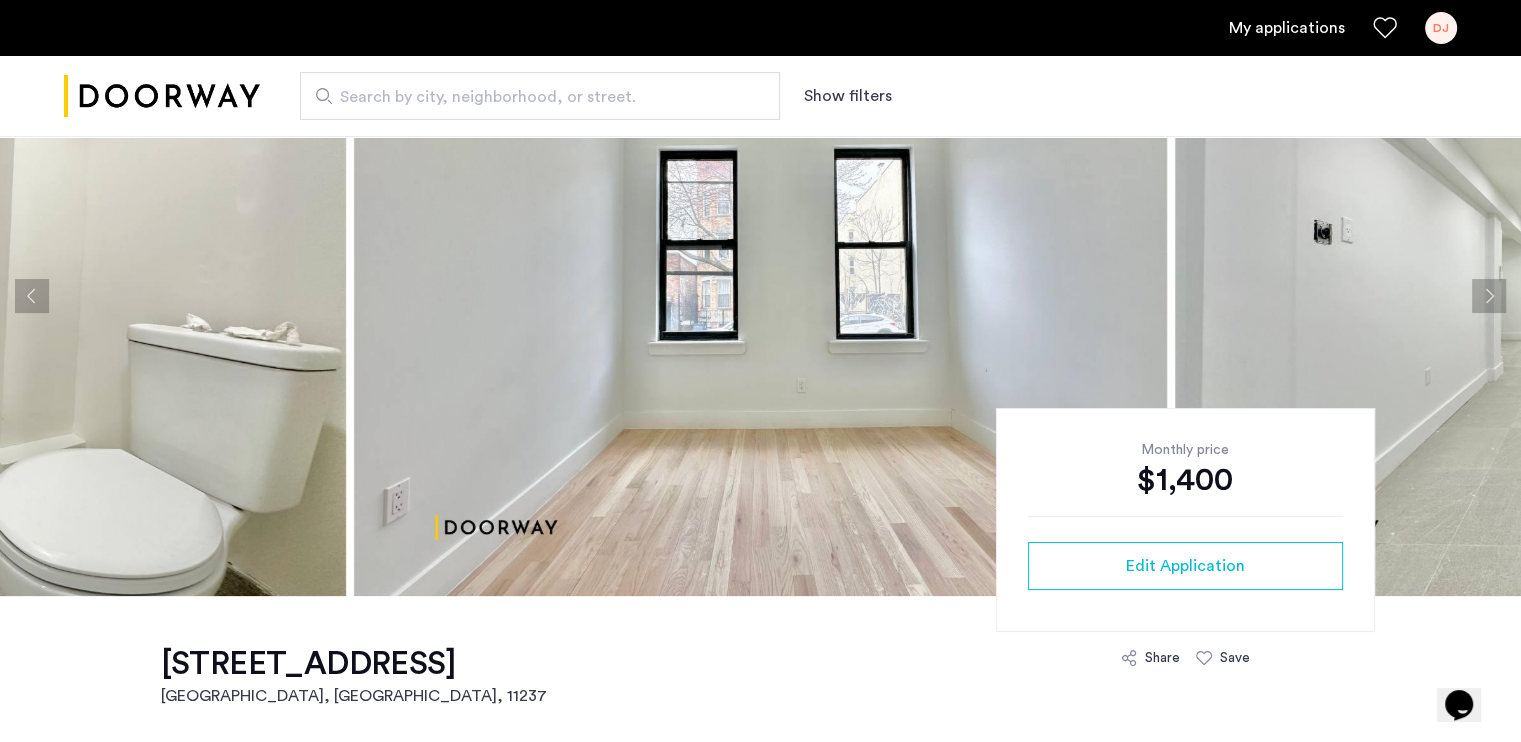 click 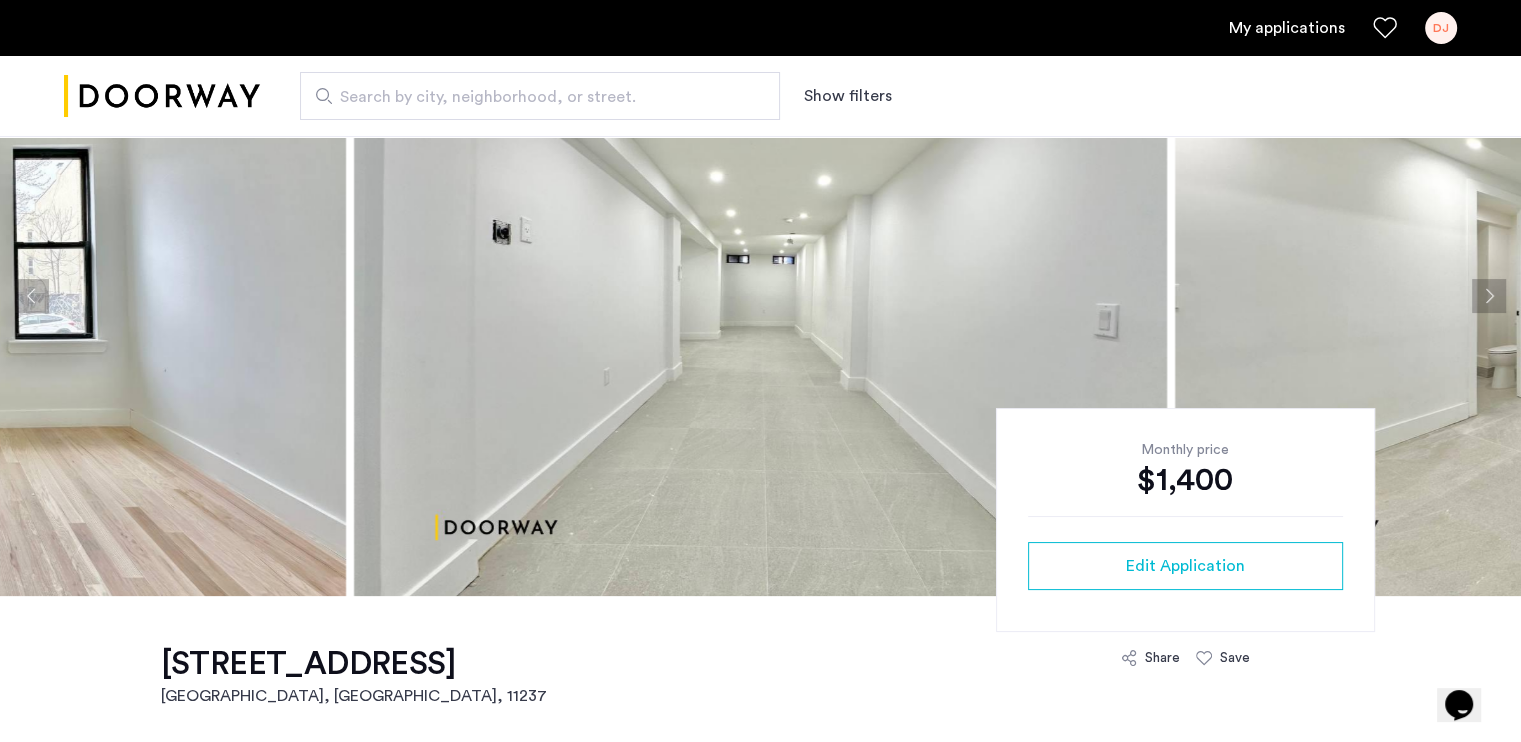 click 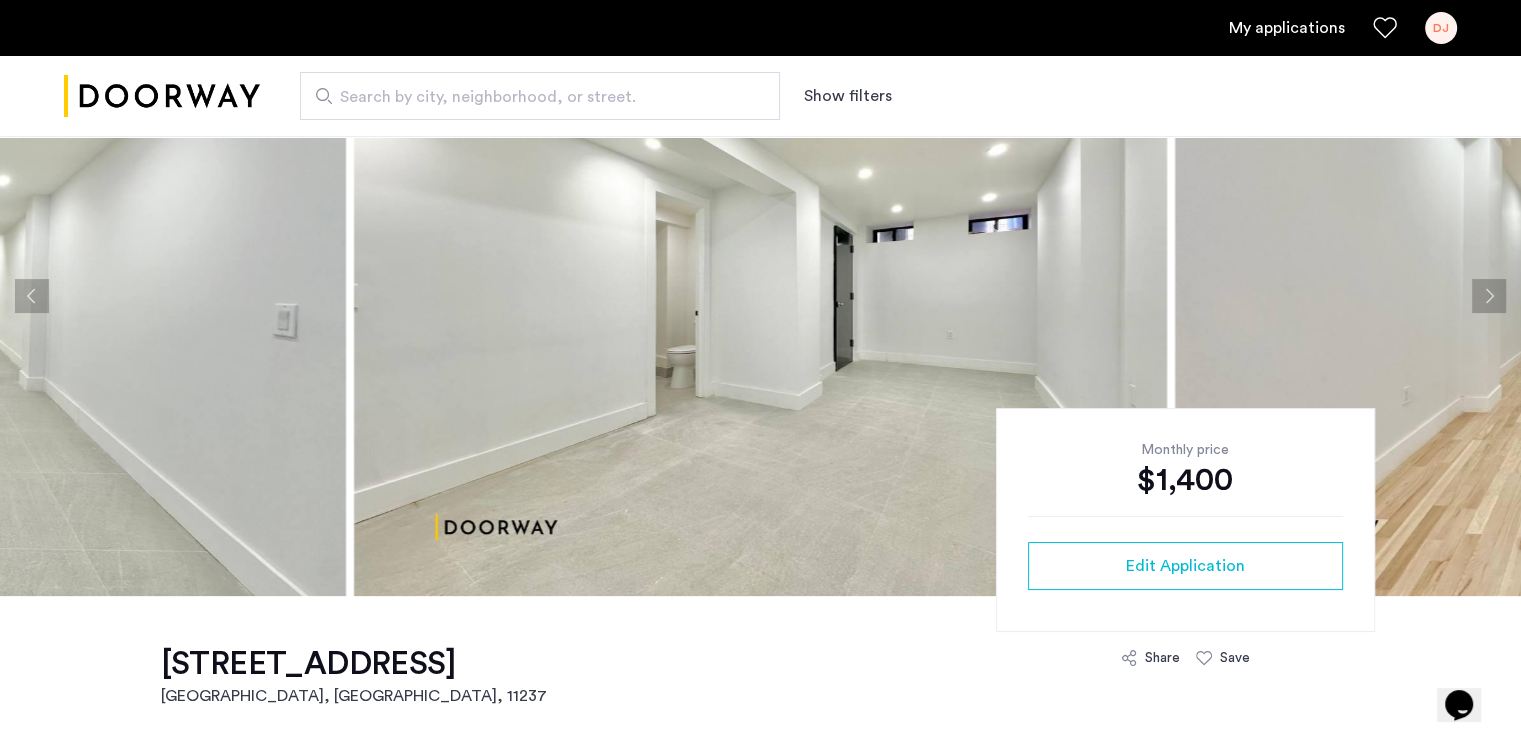 click on "Search by city, neighborhood, or street." at bounding box center (532, 97) 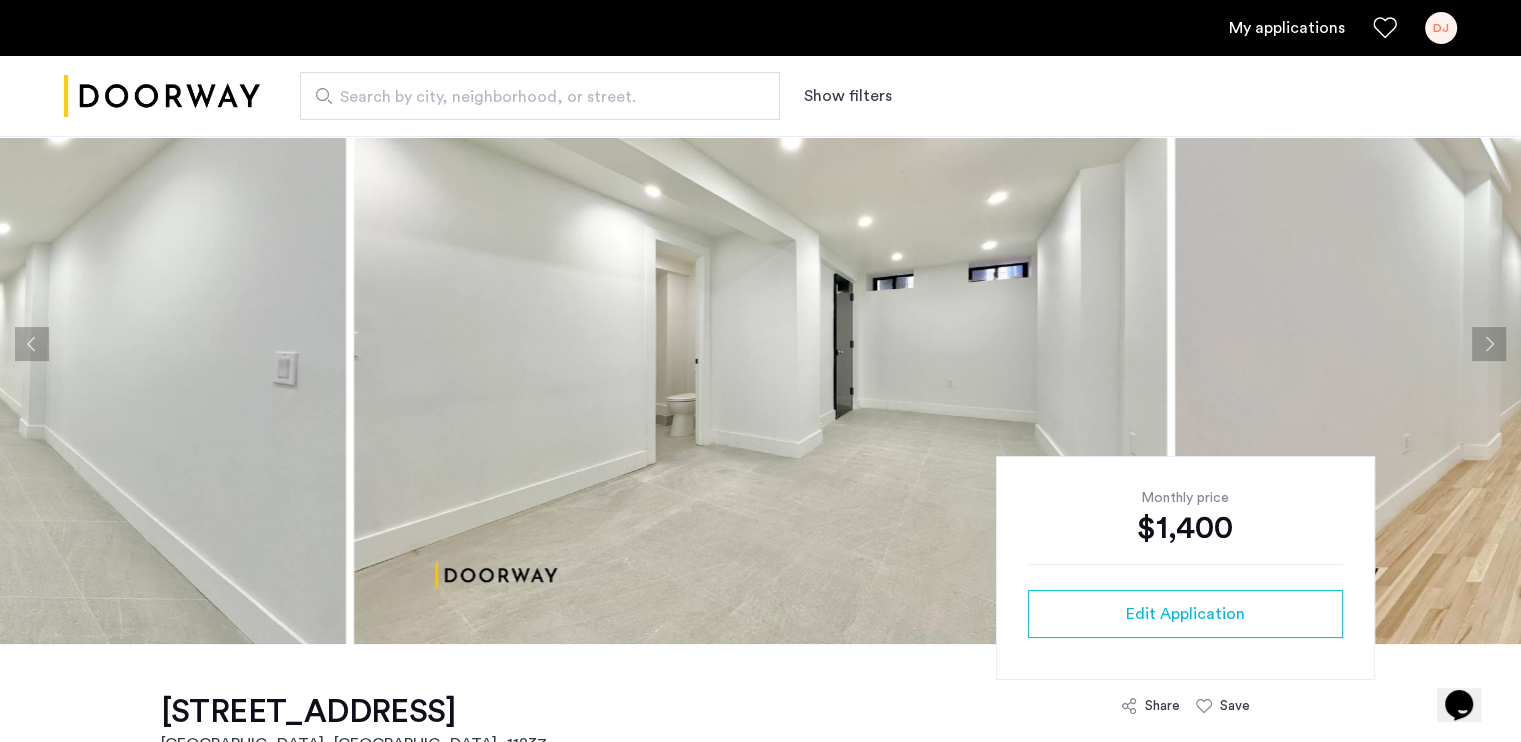 scroll, scrollTop: 91, scrollLeft: 0, axis: vertical 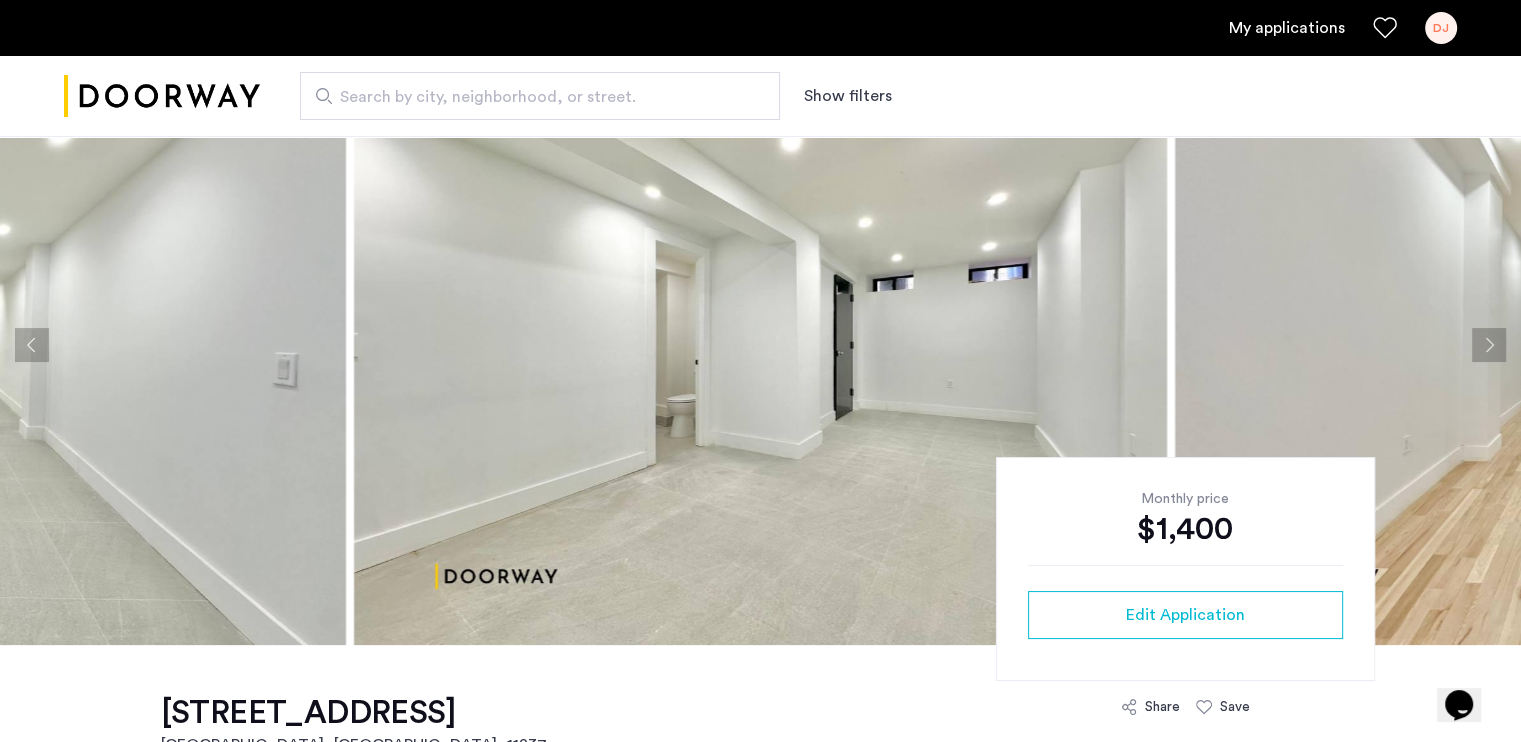 click 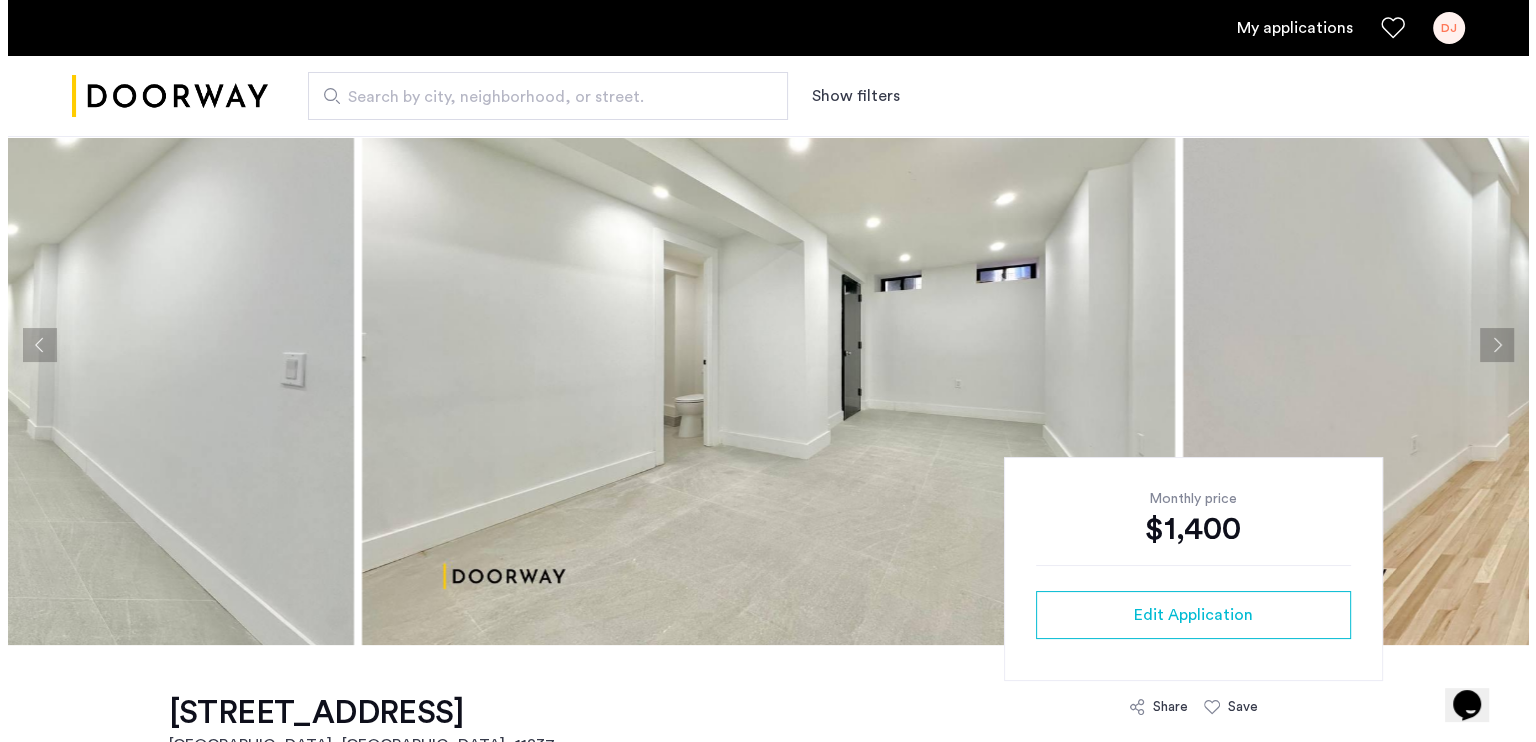 scroll, scrollTop: 0, scrollLeft: 0, axis: both 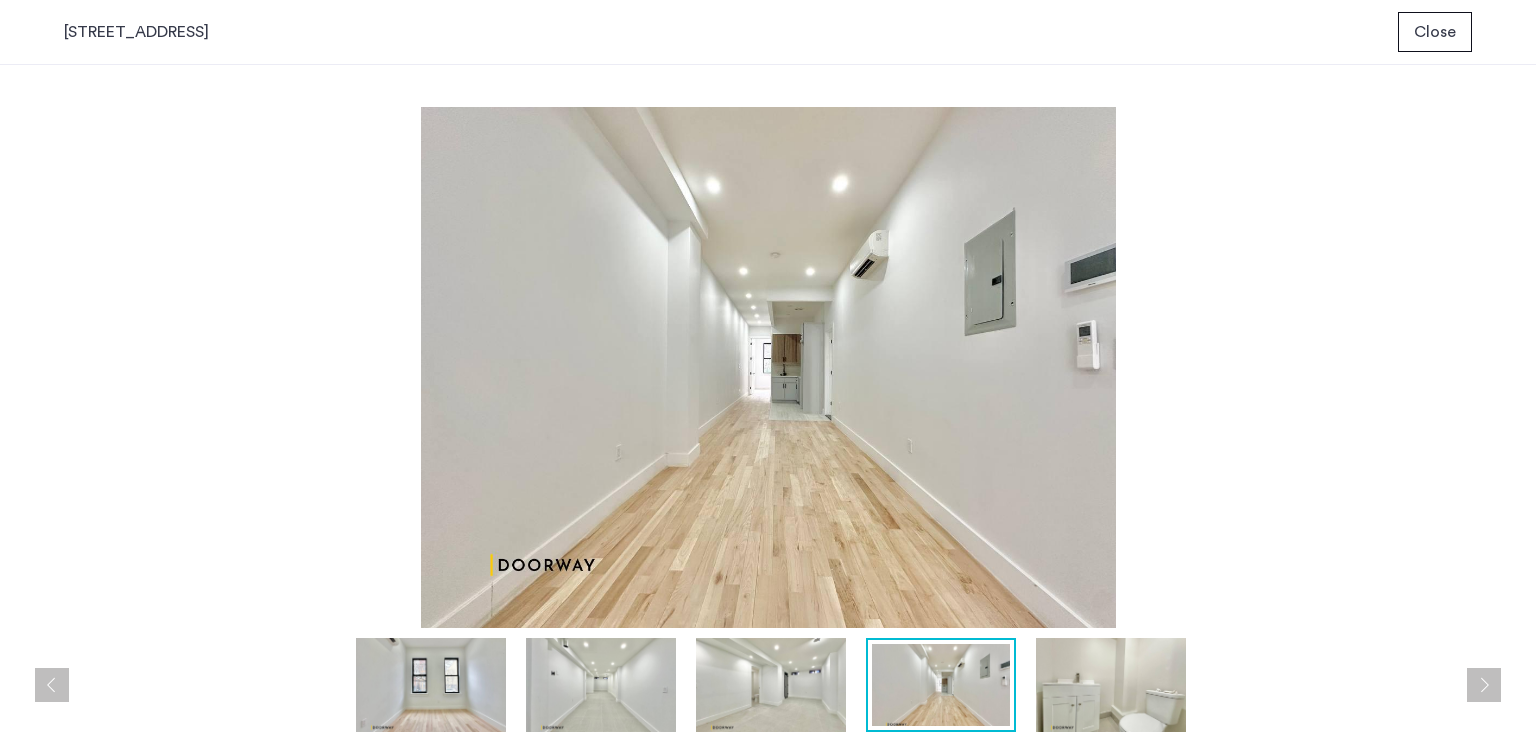 click at bounding box center [601, 685] 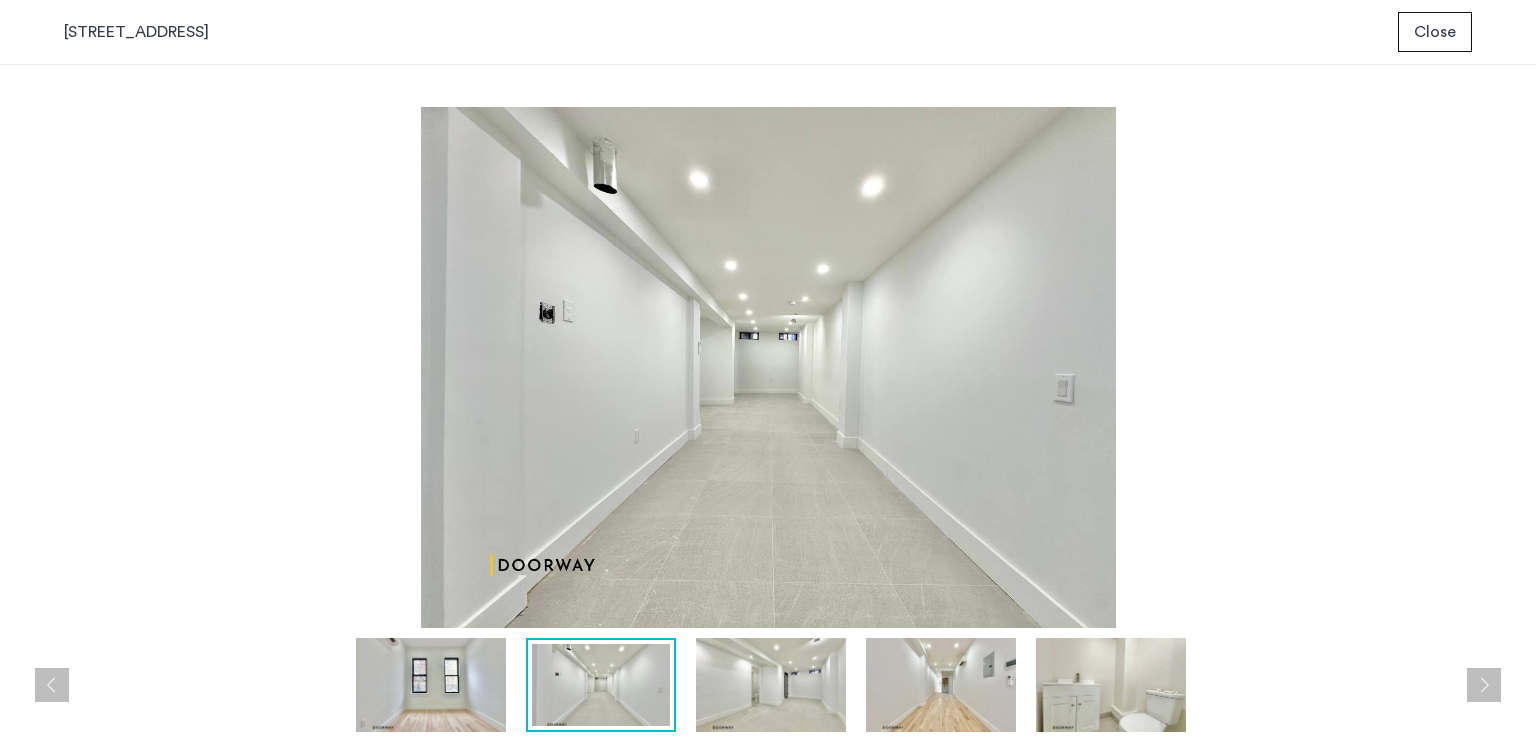 click at bounding box center (1111, 685) 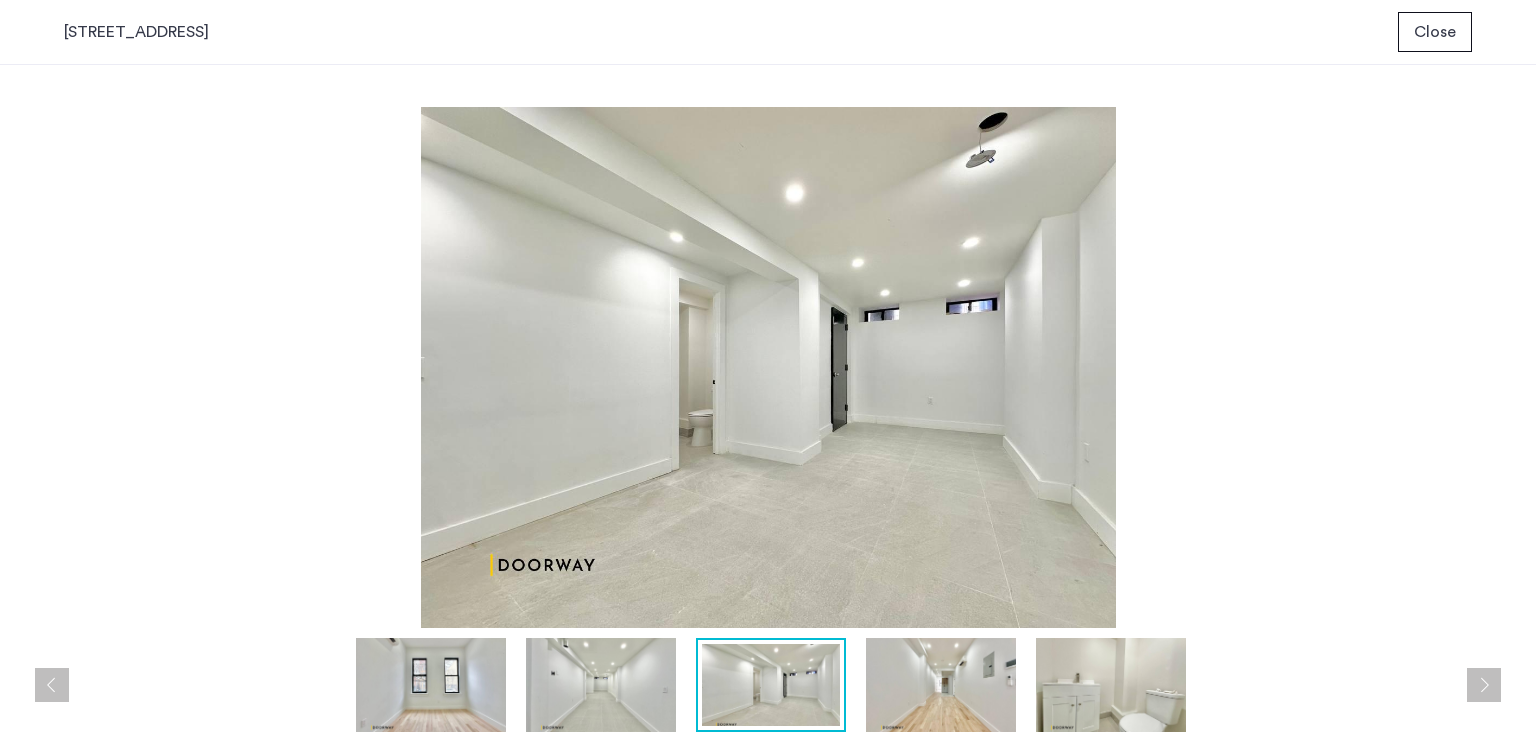 click on "Close" at bounding box center [1435, 32] 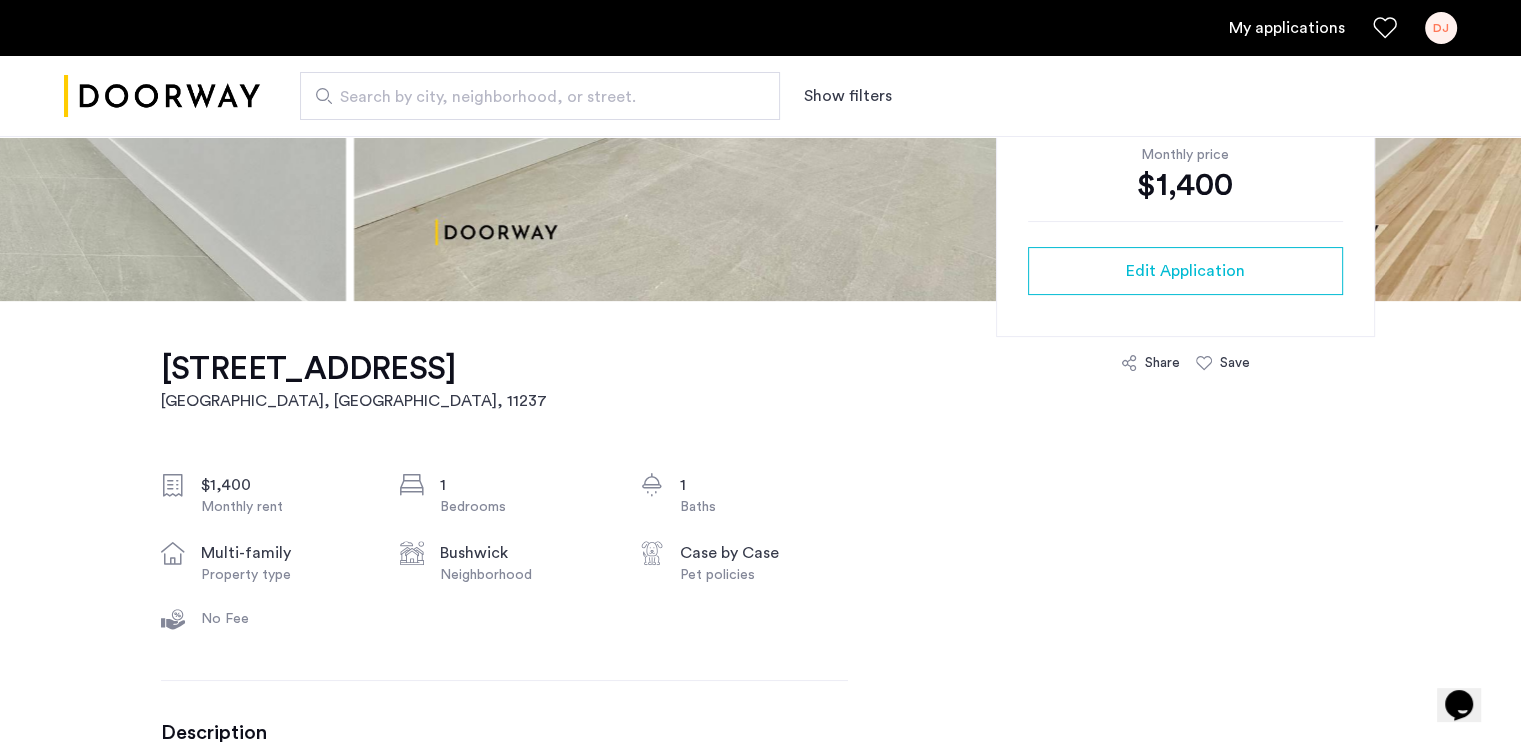 scroll, scrollTop: 436, scrollLeft: 0, axis: vertical 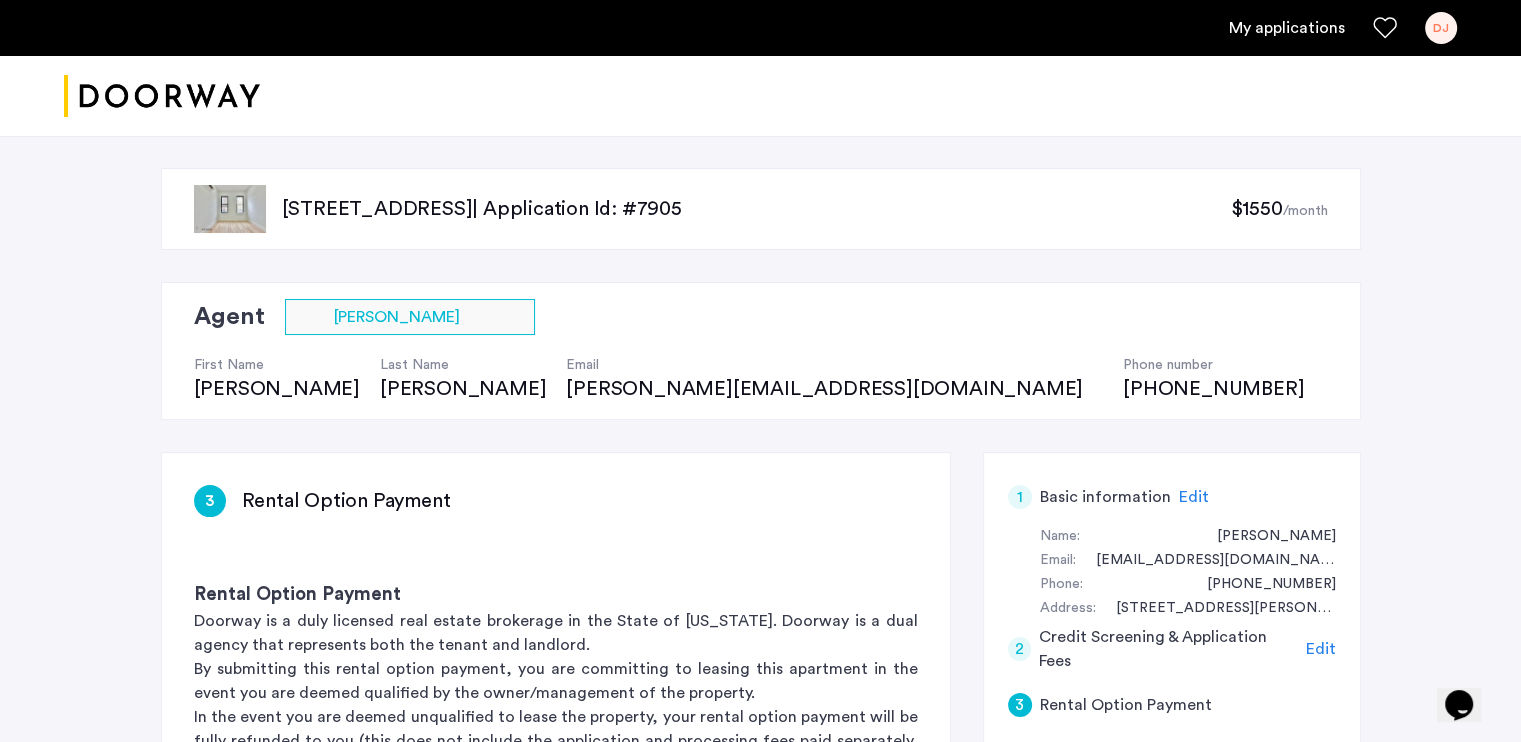 click on "259 Jefferson Street, Unit 1BS, Brooklyn, NY 11237  | Application Id: #7905" 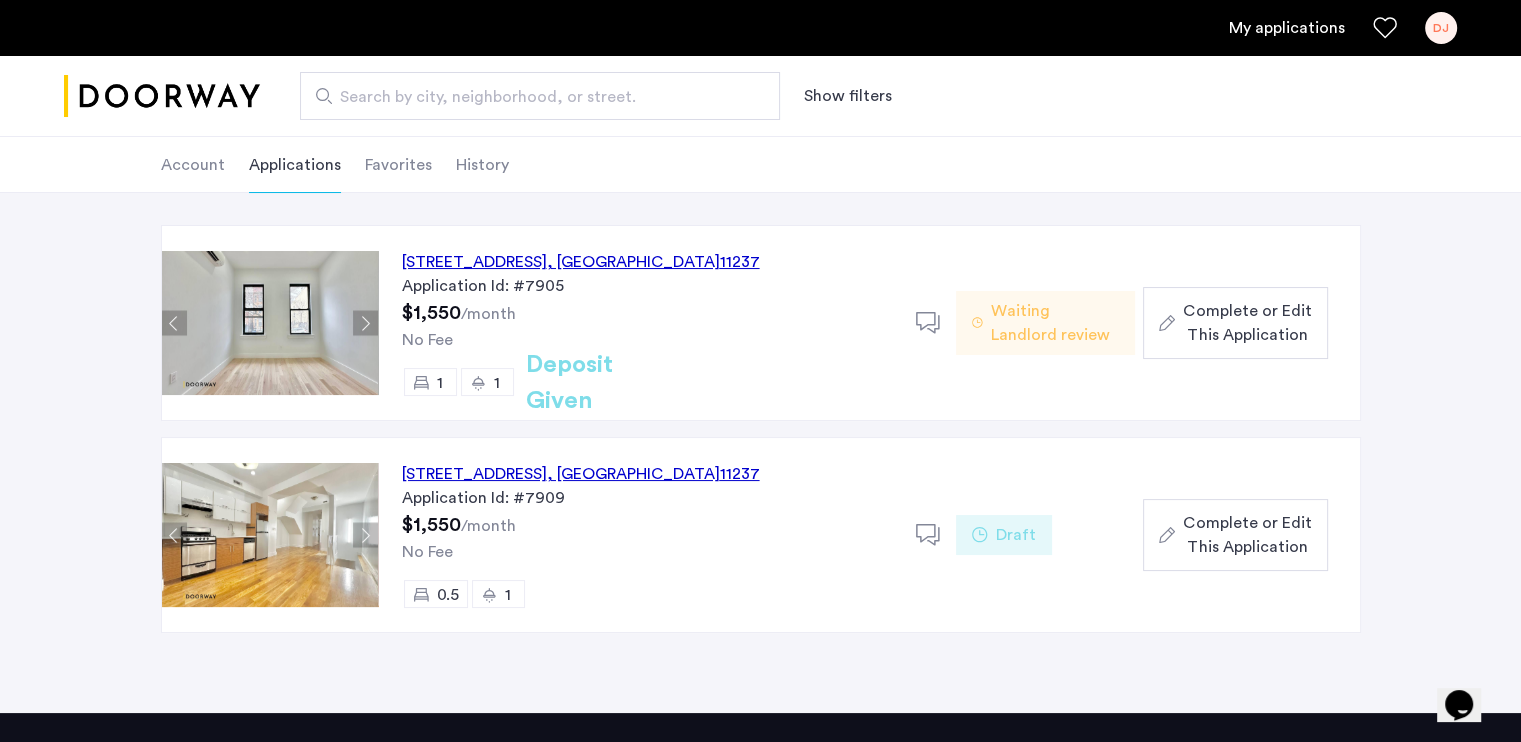 scroll, scrollTop: 106, scrollLeft: 0, axis: vertical 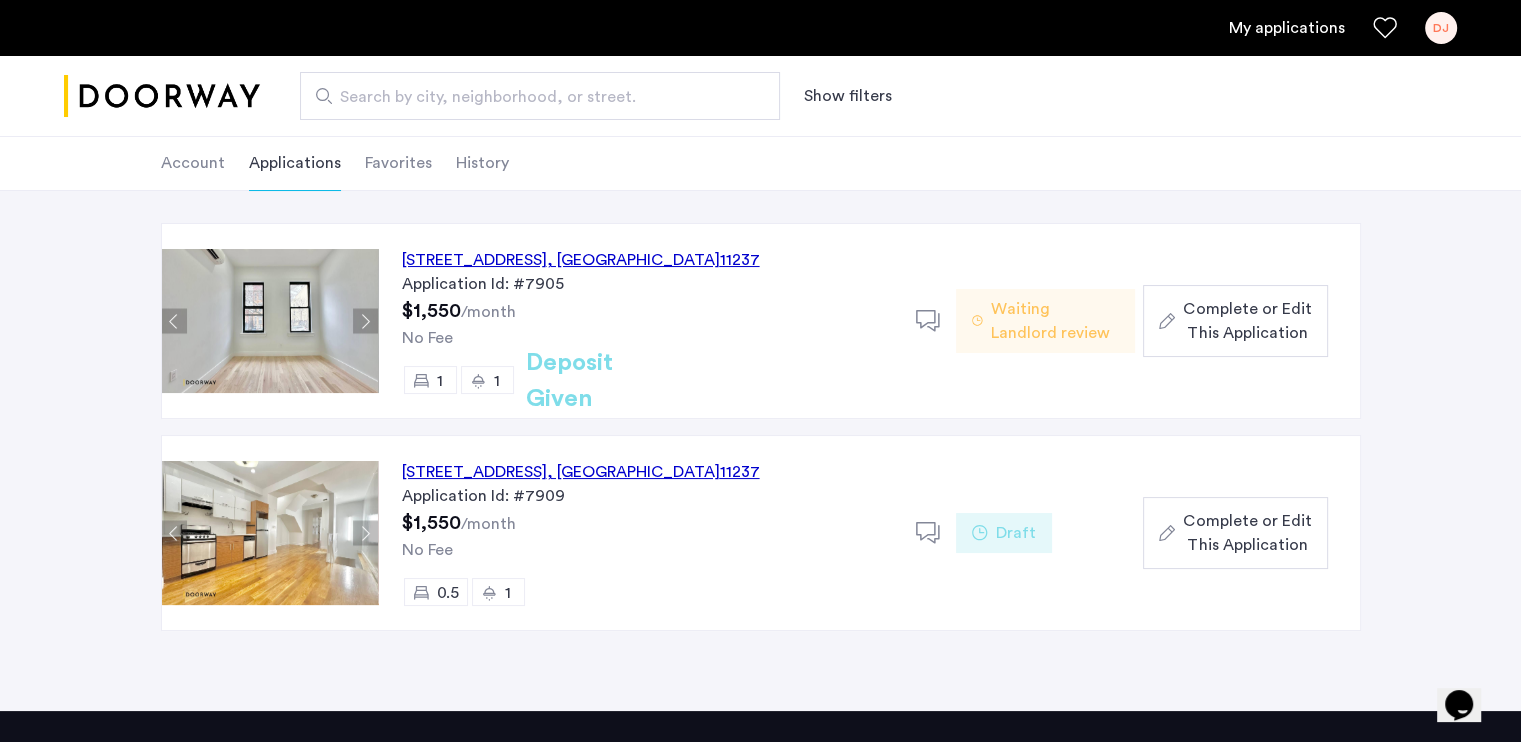 click on "259 Jefferson Street, Unit 1BS, Brooklyn , NY  11237" 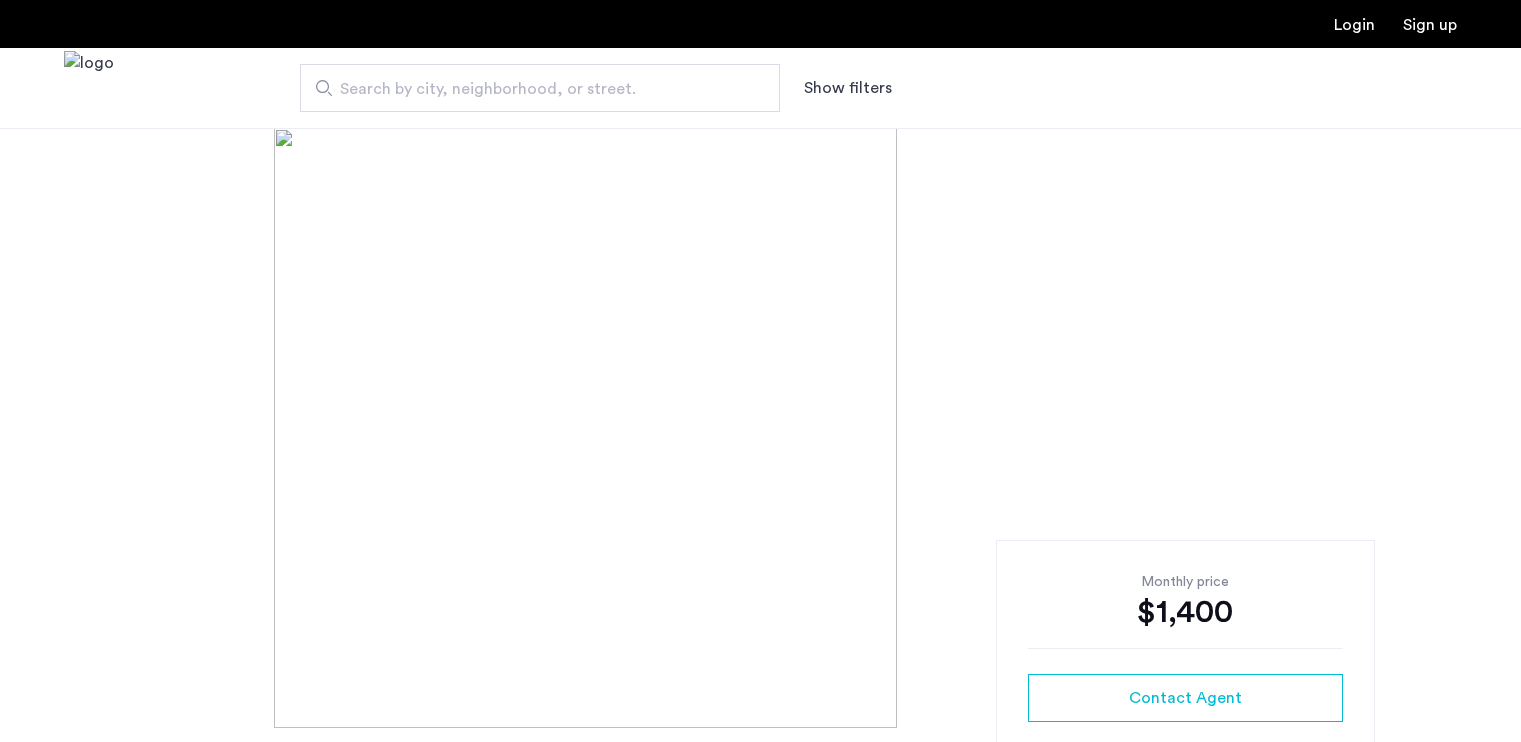 scroll, scrollTop: 0, scrollLeft: 0, axis: both 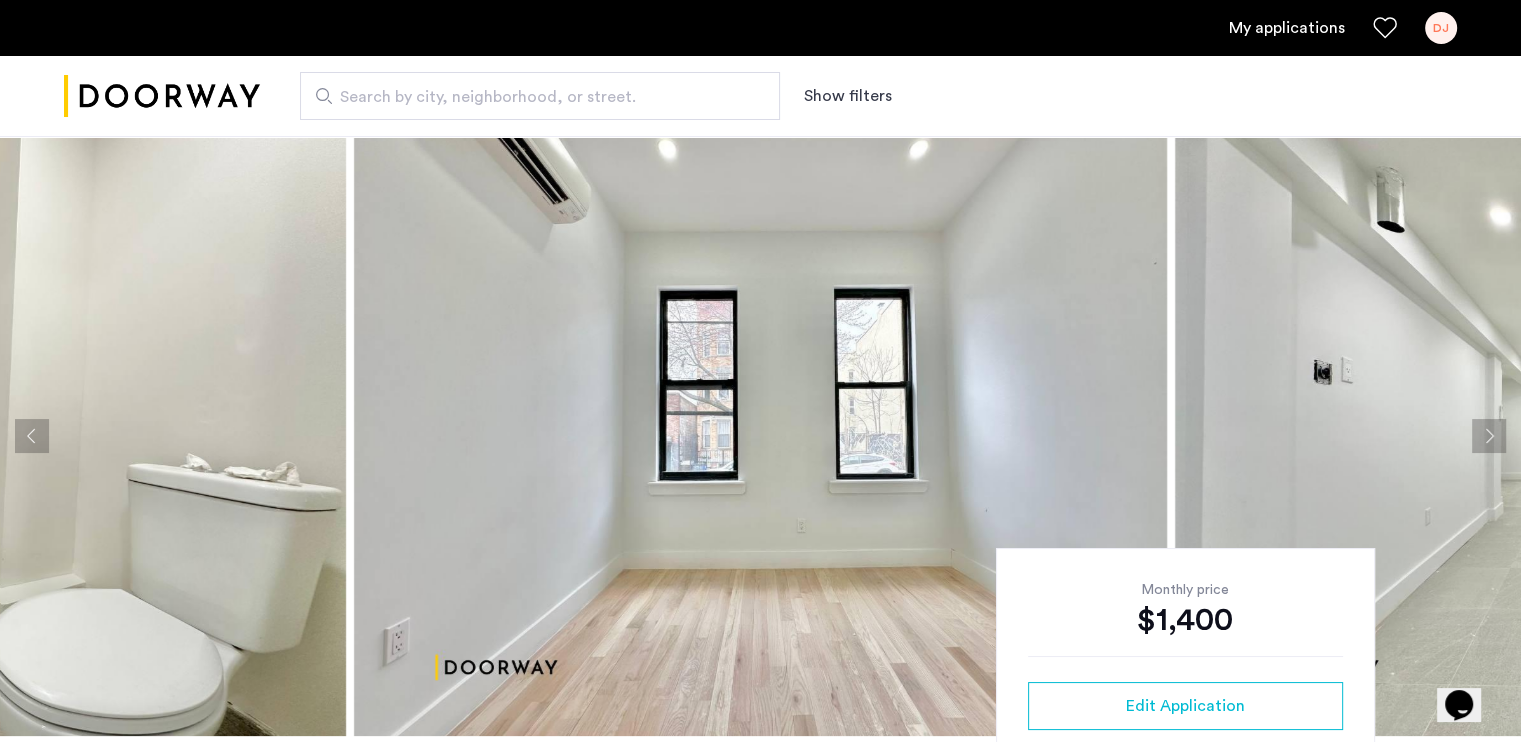 click 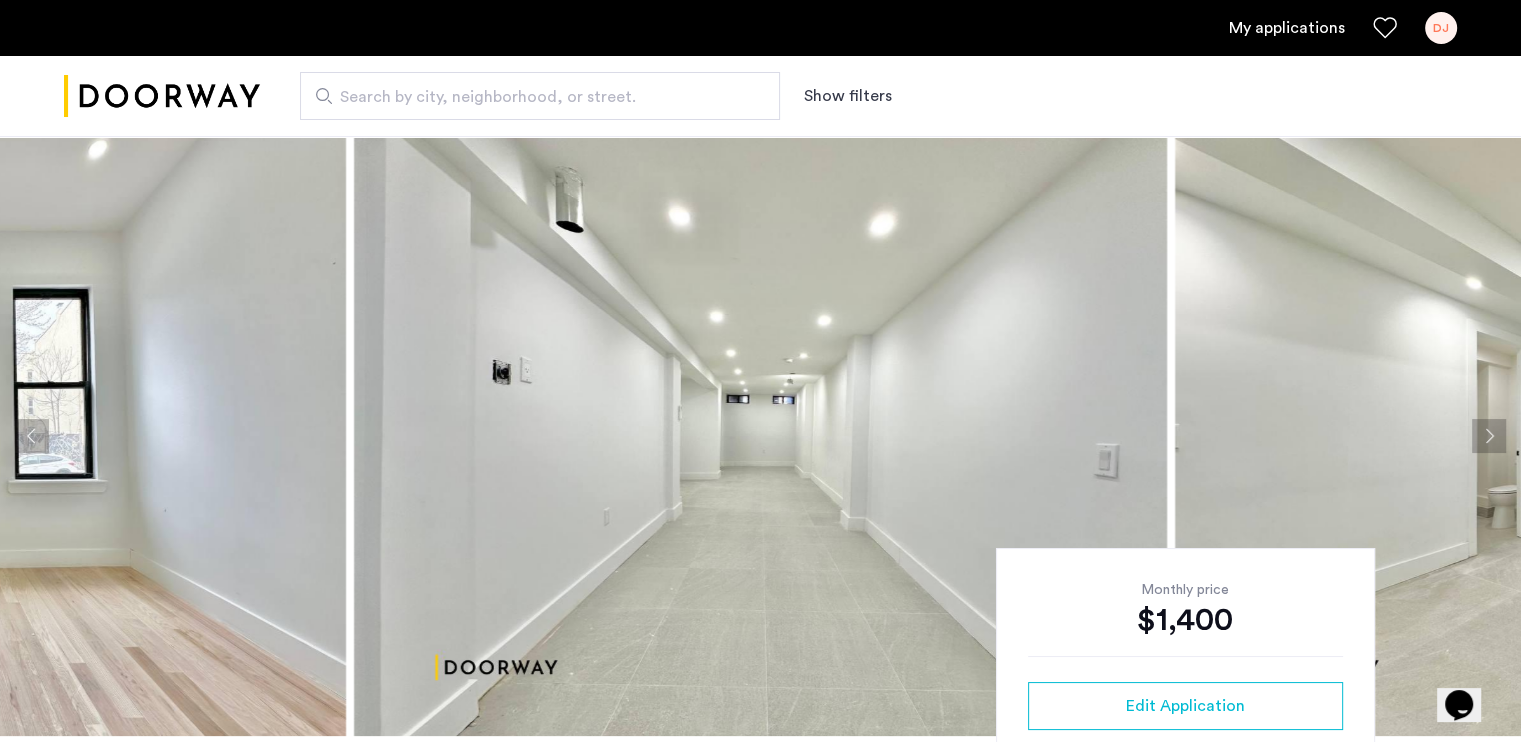 click 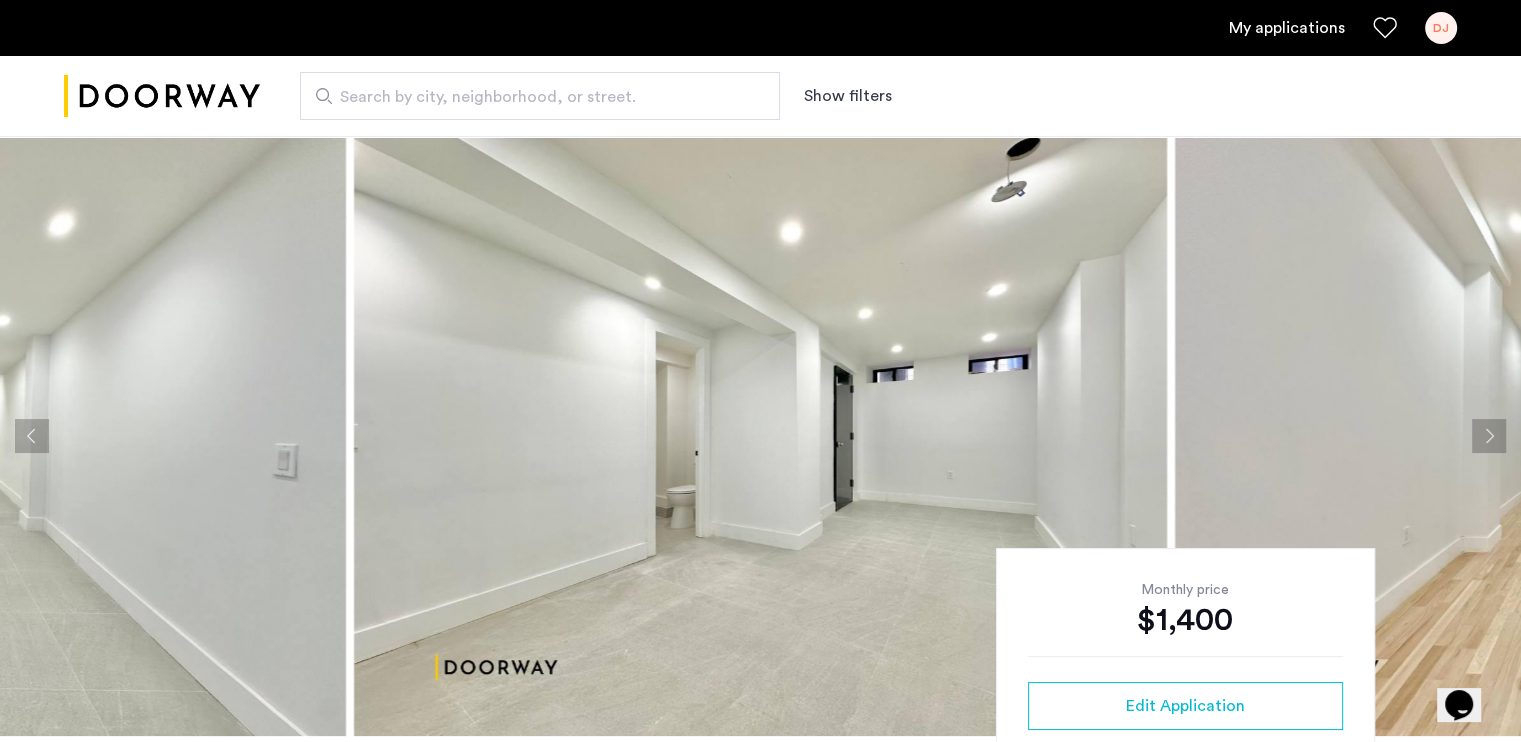click 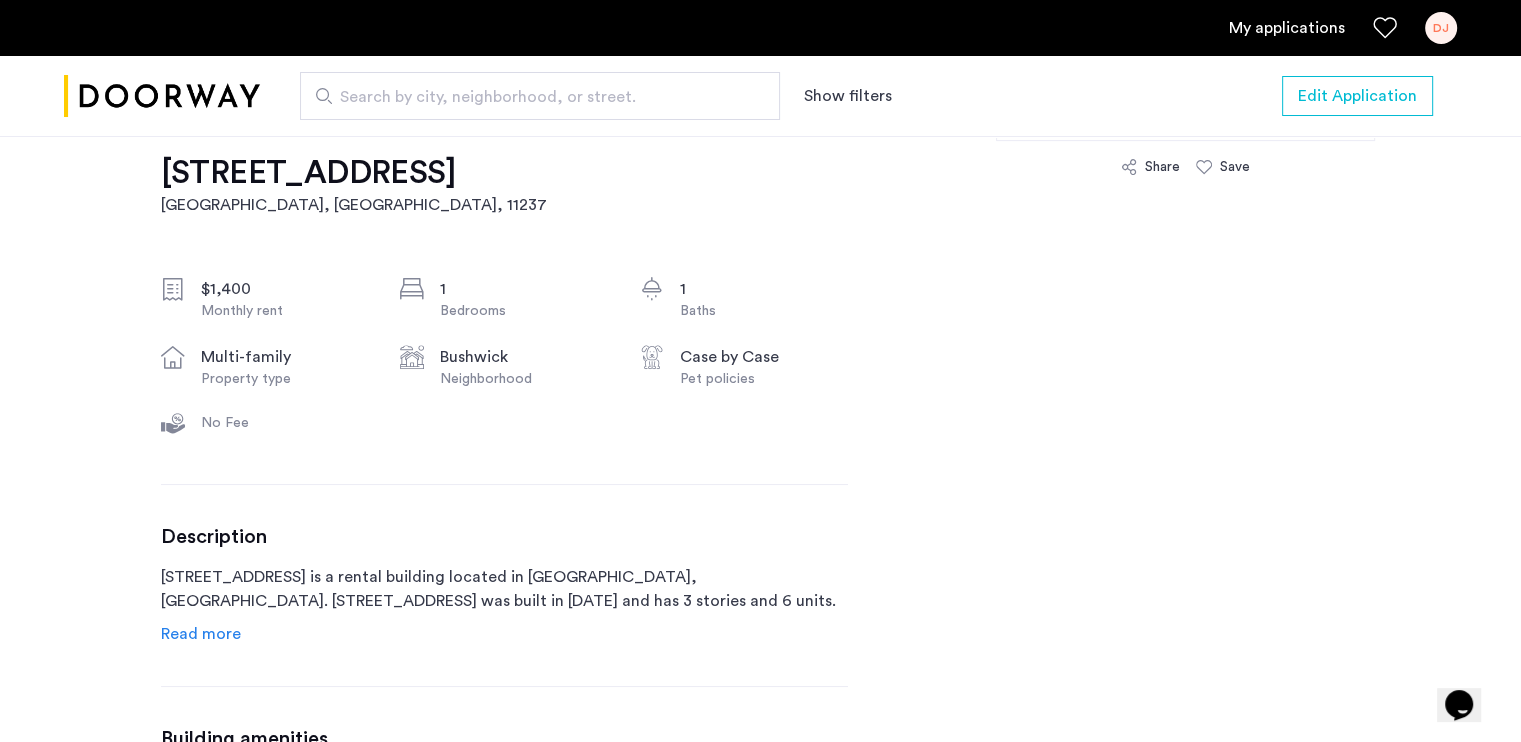 scroll, scrollTop: 630, scrollLeft: 0, axis: vertical 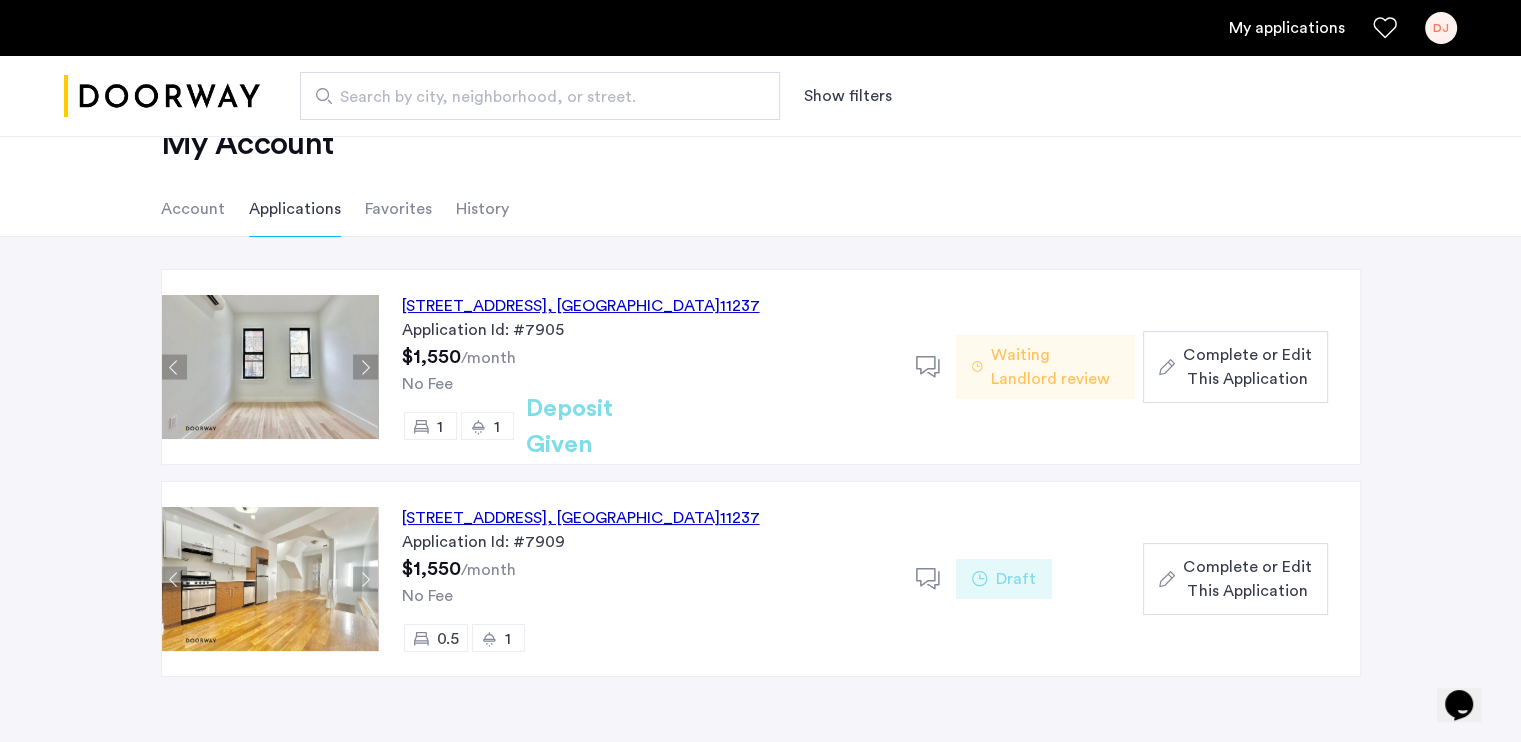 click on "Application Id: #7909" 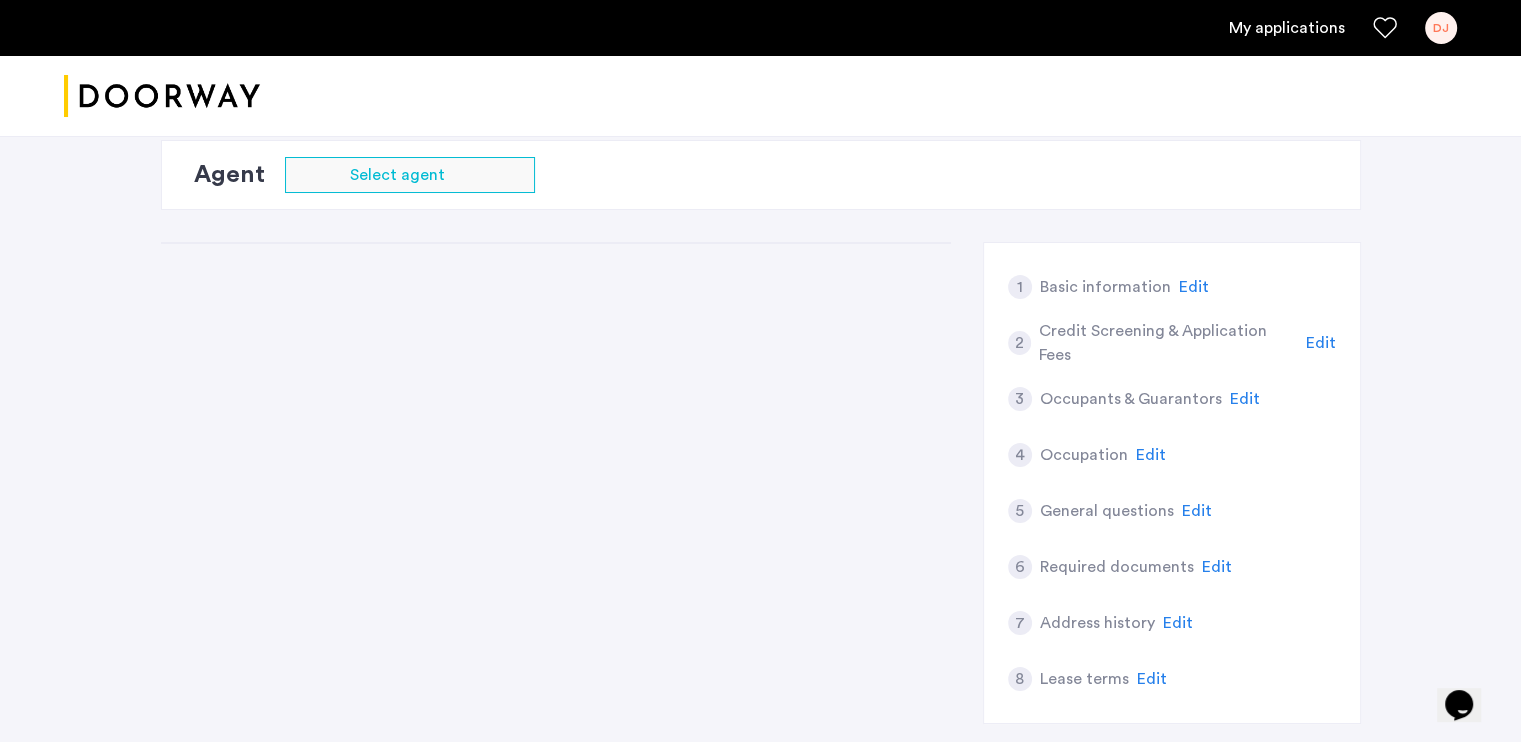 scroll, scrollTop: 0, scrollLeft: 0, axis: both 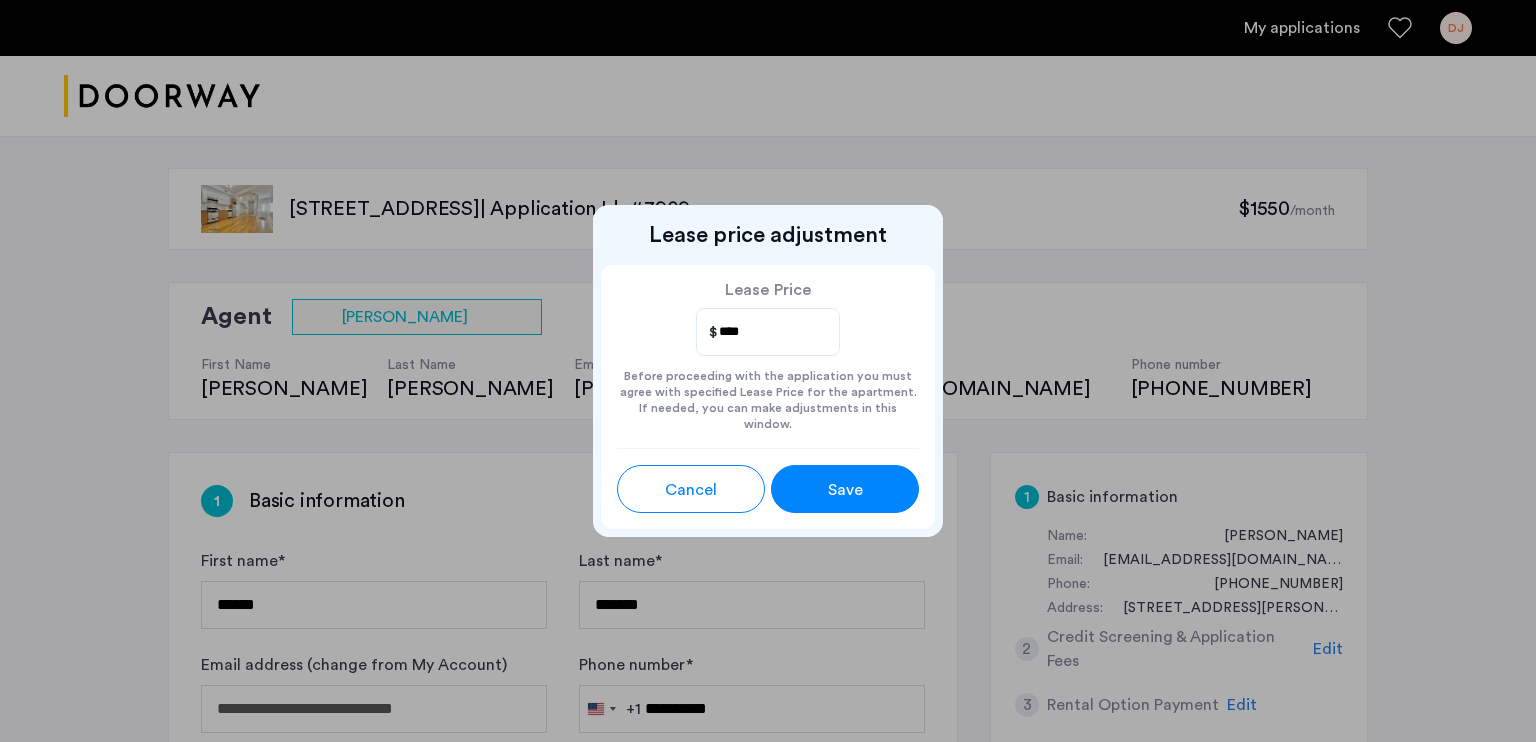click on "Cancel" at bounding box center [691, 490] 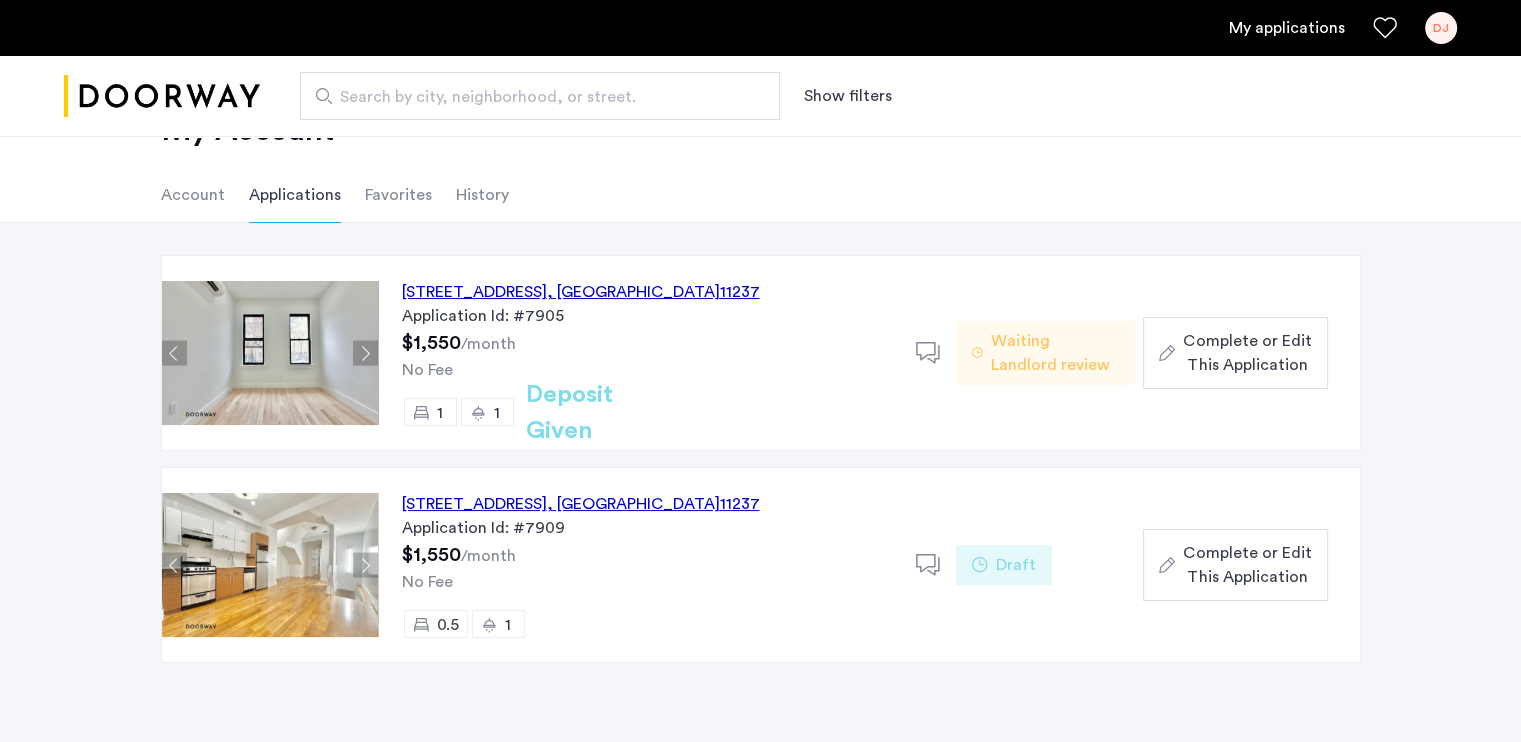 scroll, scrollTop: 84, scrollLeft: 0, axis: vertical 